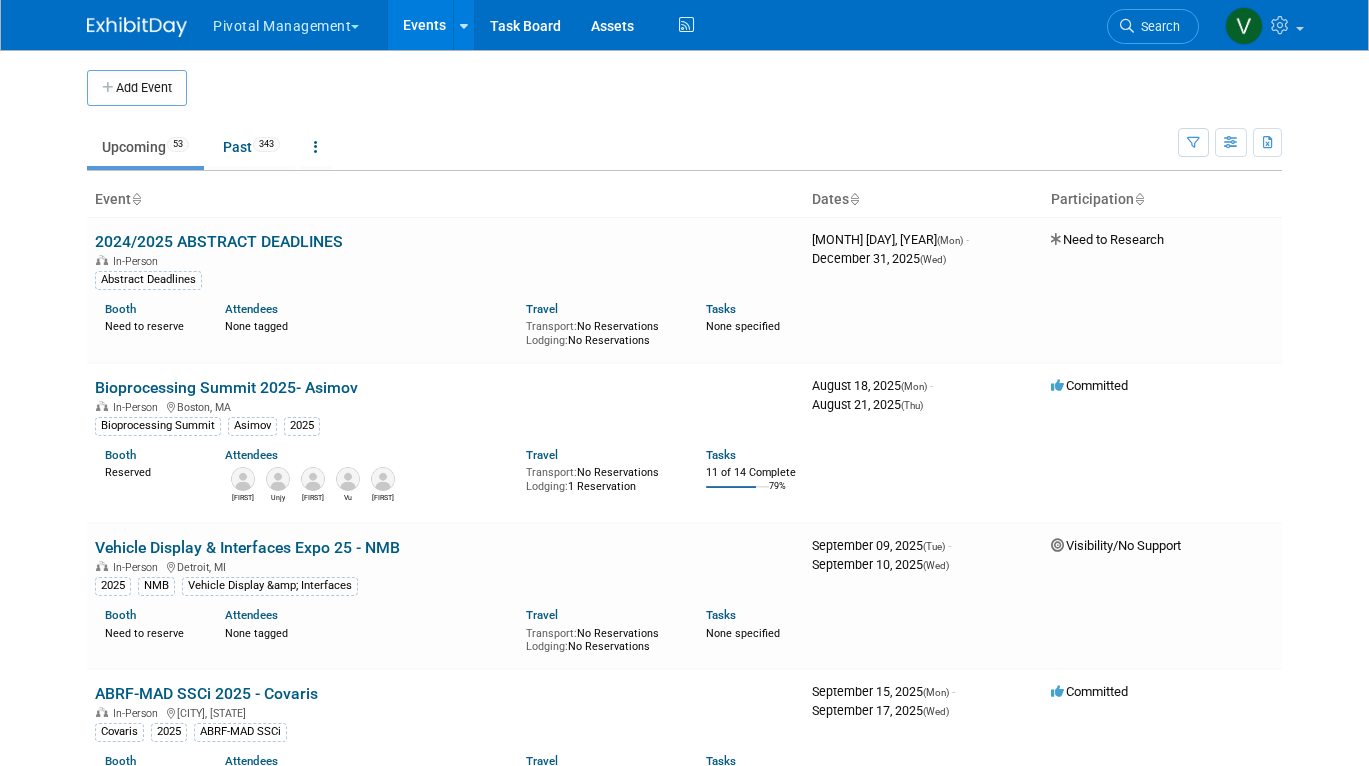 scroll, scrollTop: 6235, scrollLeft: 0, axis: vertical 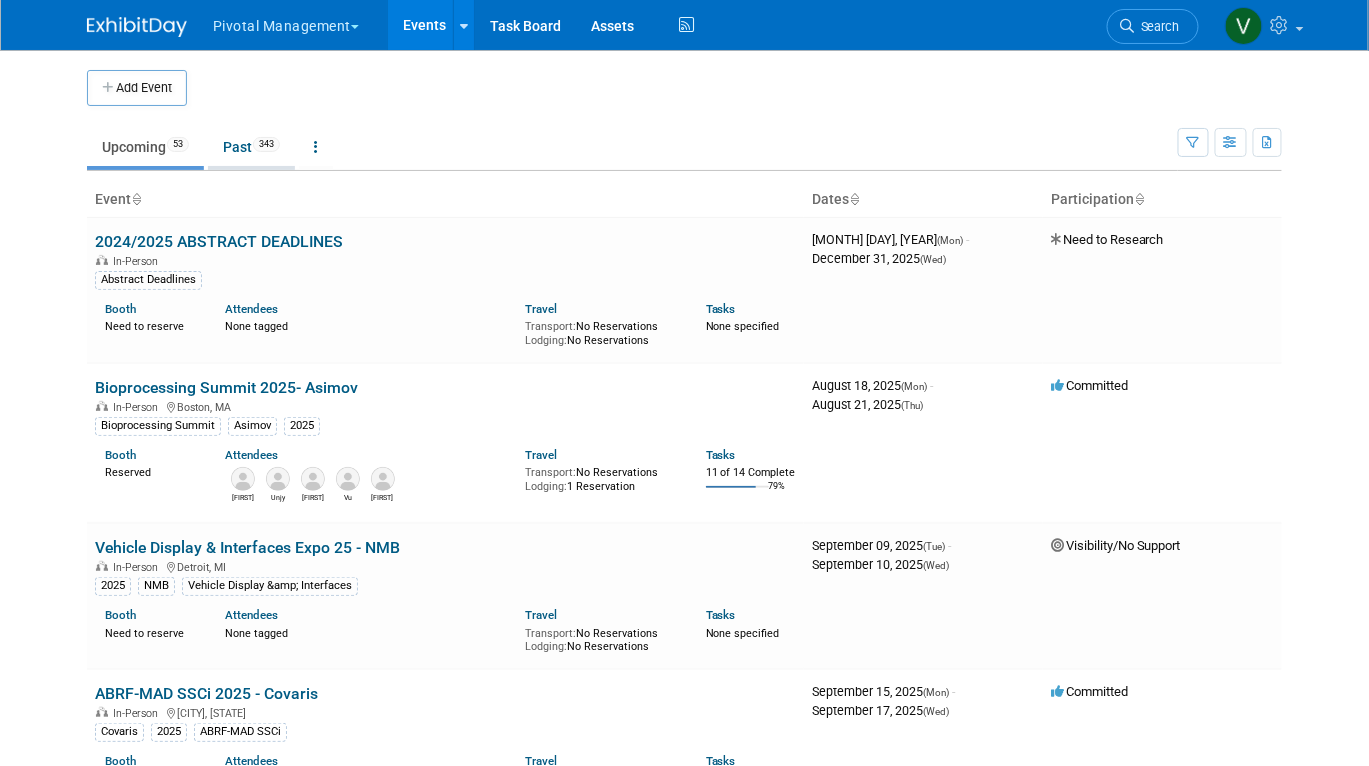 click on "343" at bounding box center (266, 144) 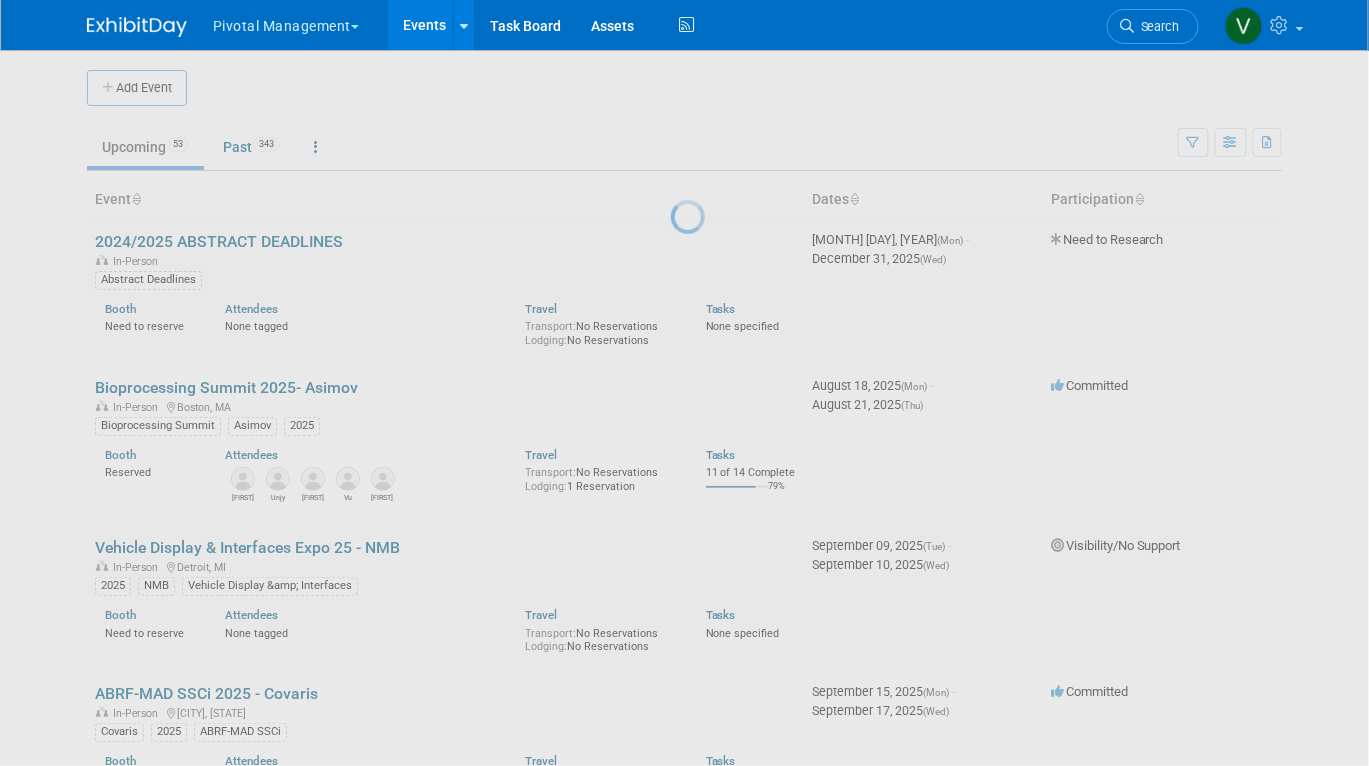 click at bounding box center (685, 383) 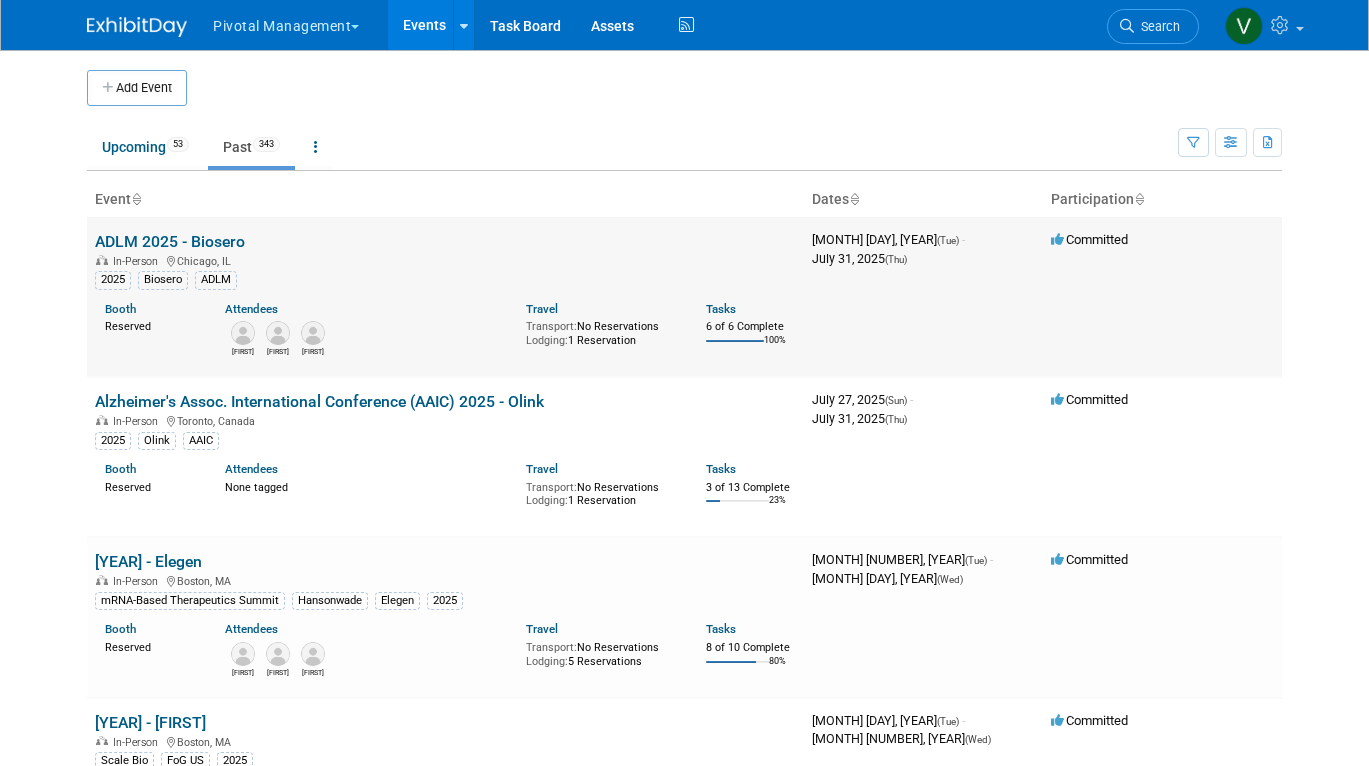 scroll, scrollTop: 0, scrollLeft: 0, axis: both 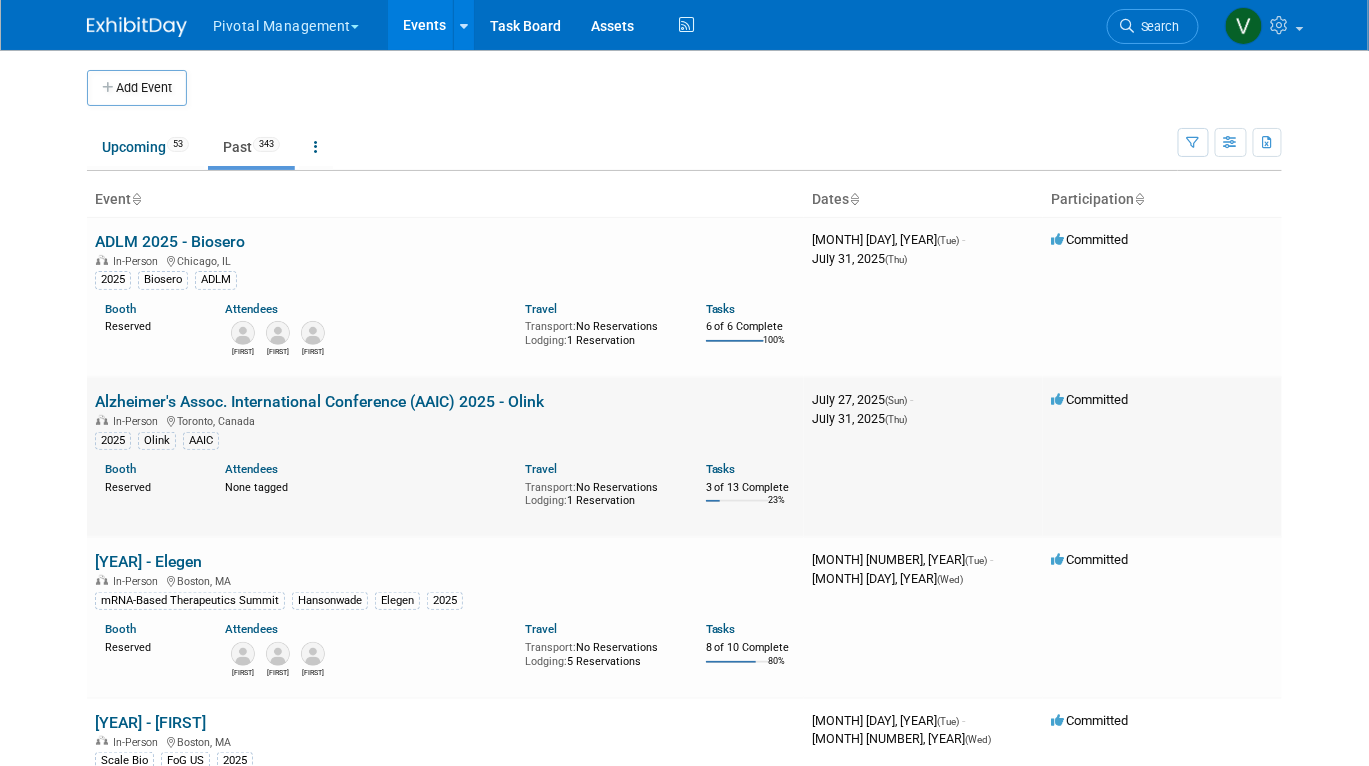 click on "Alzheimer's Assoc. International Conference (AAIC) 2025 - Olink" at bounding box center (319, 401) 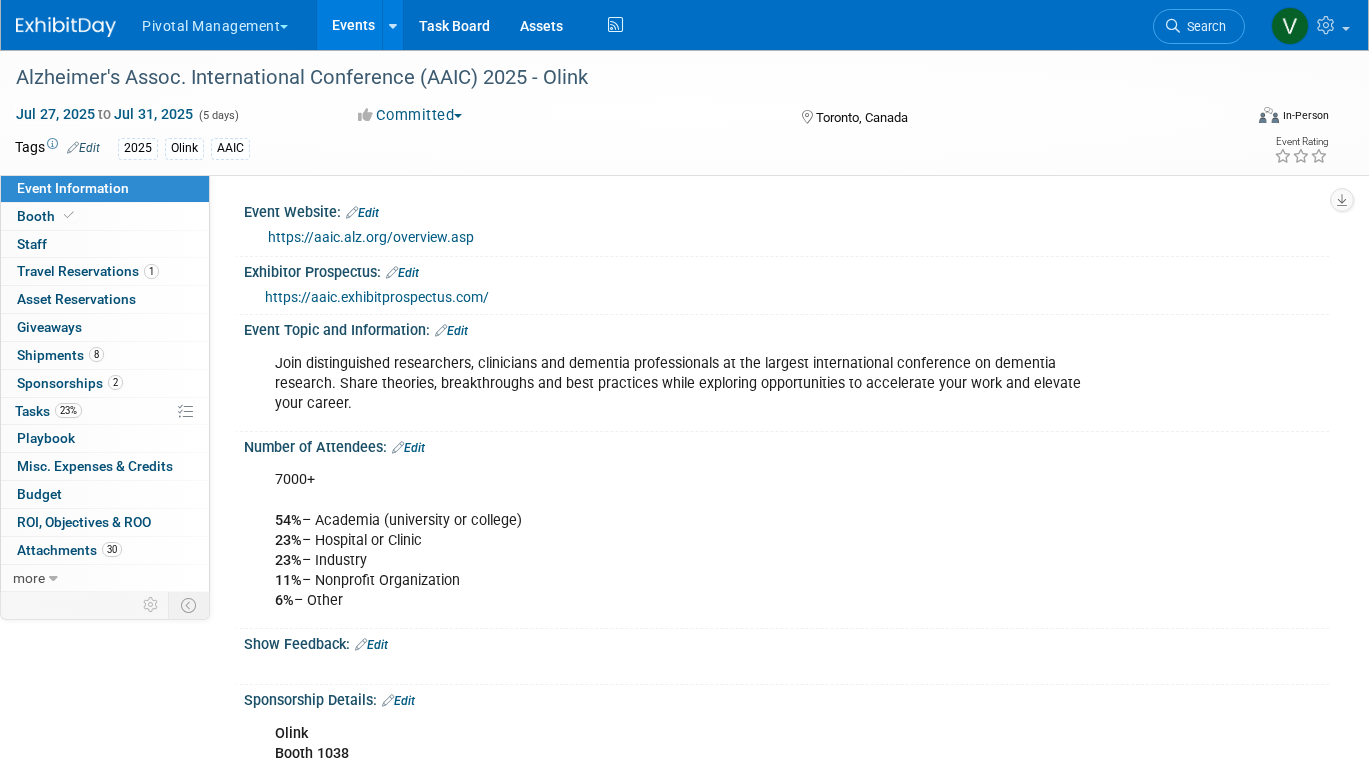 scroll, scrollTop: 0, scrollLeft: 0, axis: both 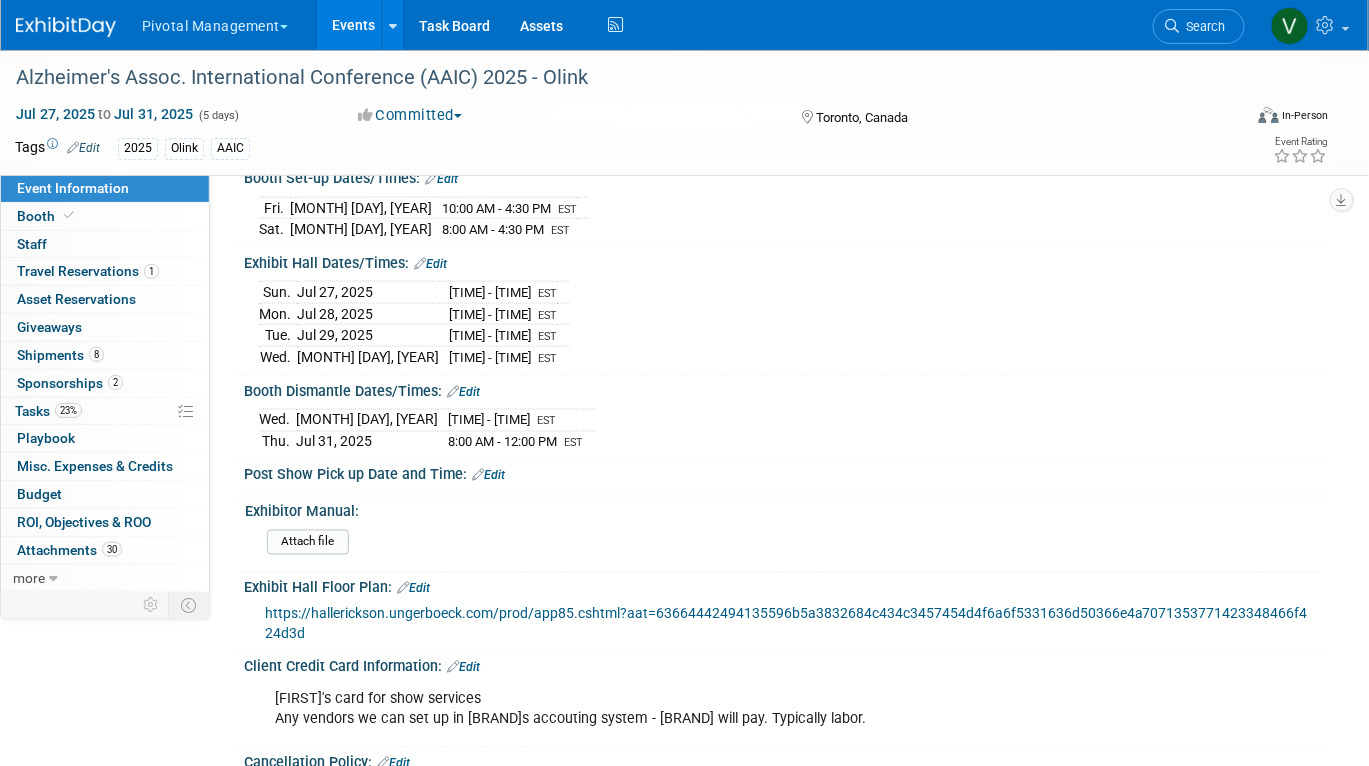 click on "Events" at bounding box center [353, 25] 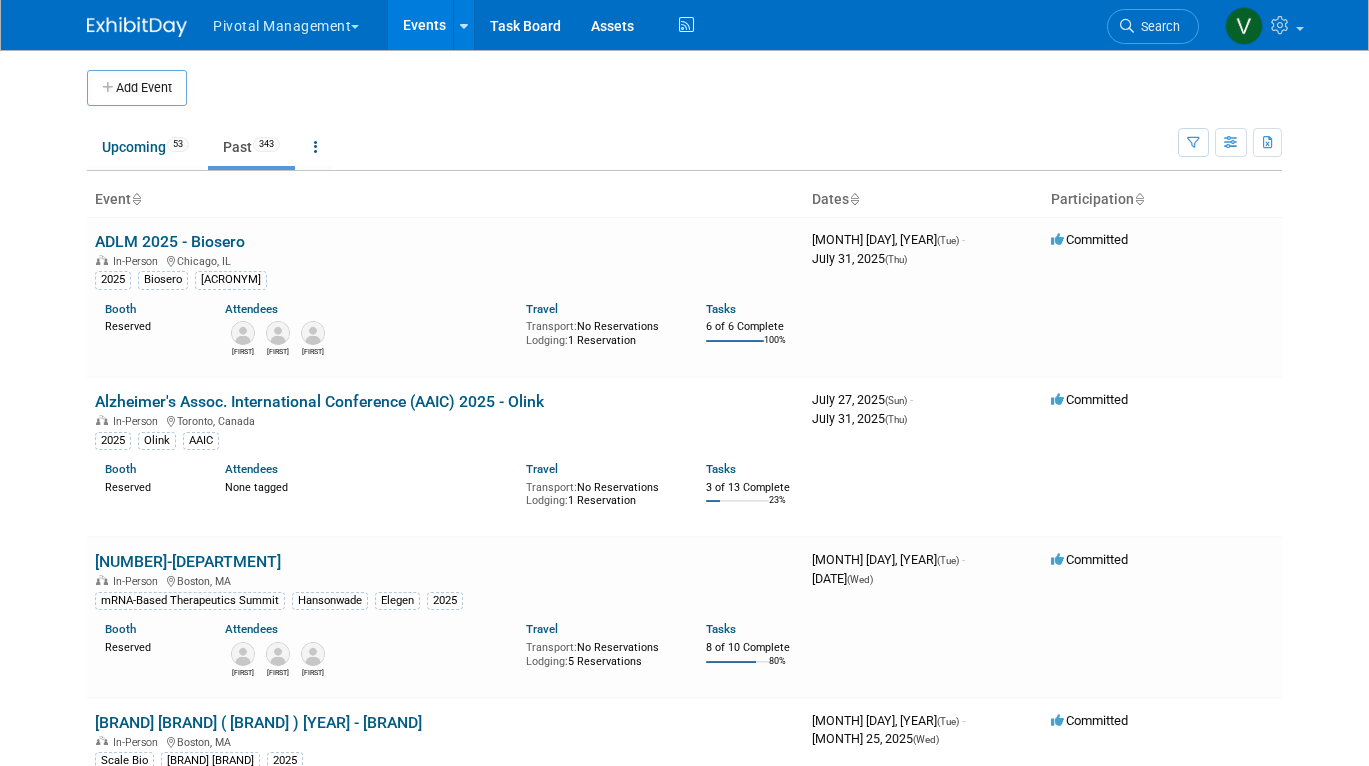 scroll, scrollTop: 0, scrollLeft: 0, axis: both 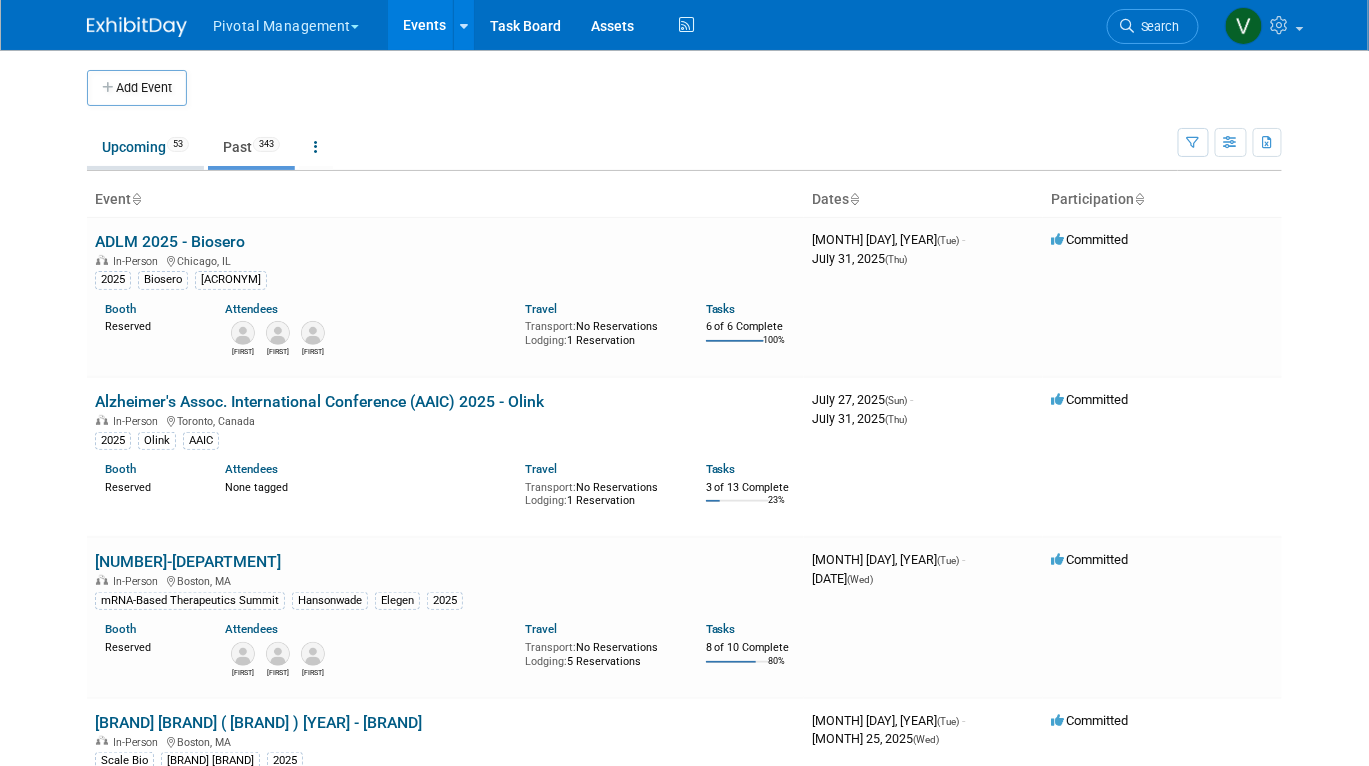 click on "Upcoming
53" at bounding box center [145, 147] 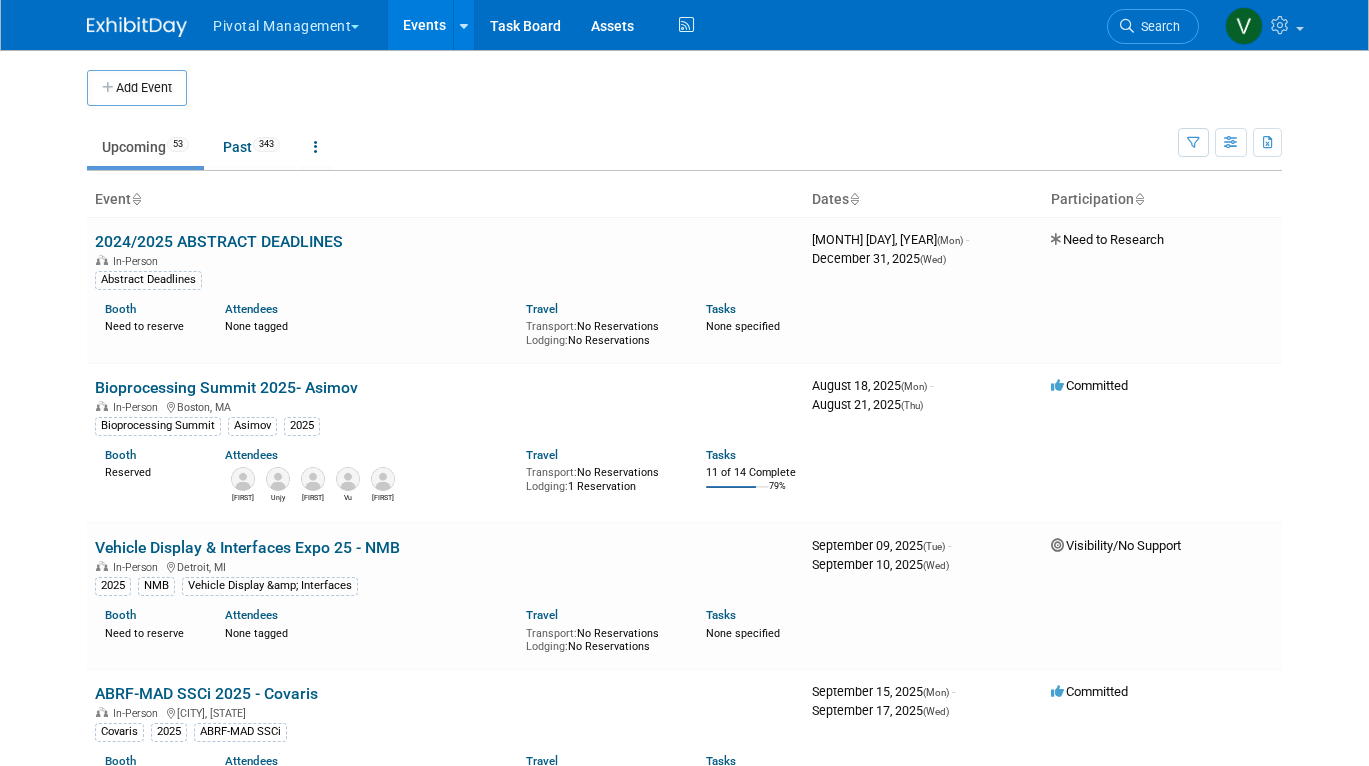 scroll, scrollTop: 0, scrollLeft: 0, axis: both 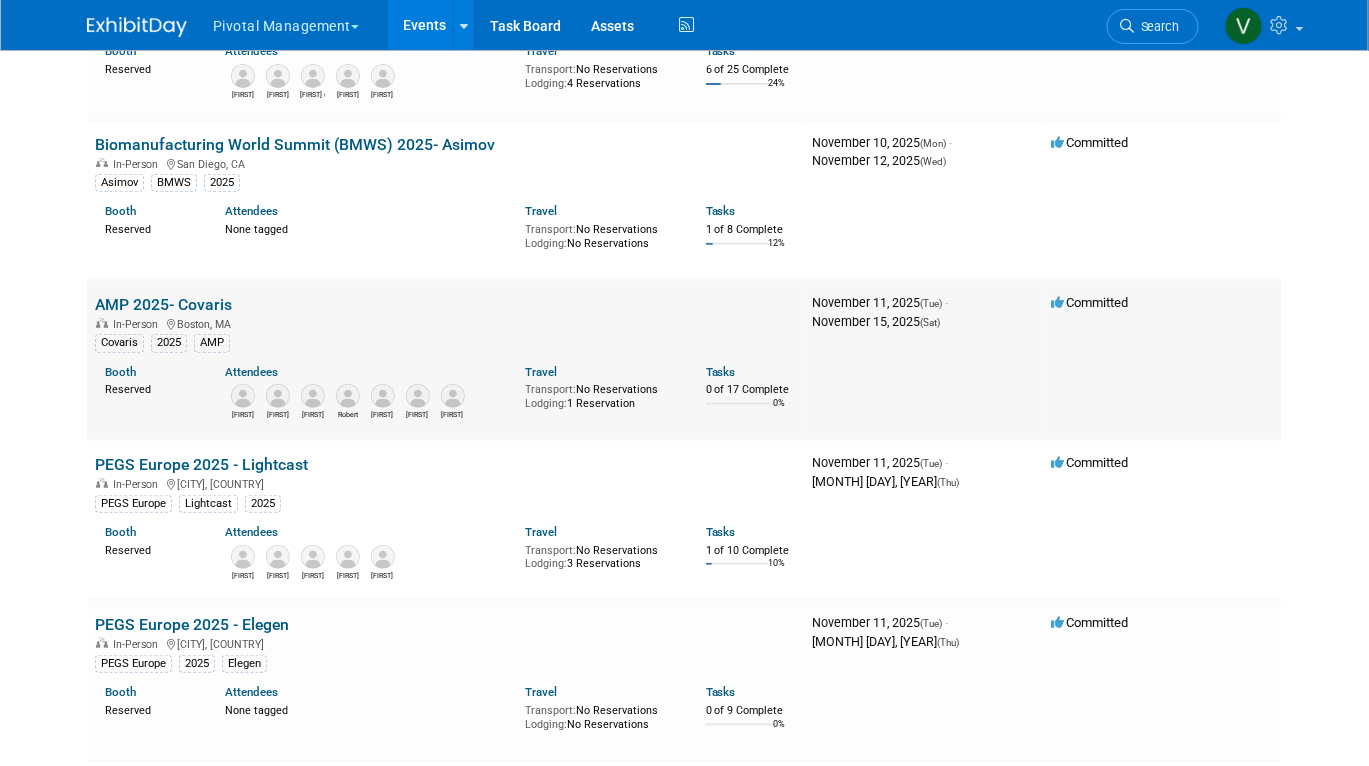 click on "AMP 2025- Covaris" at bounding box center [163, 304] 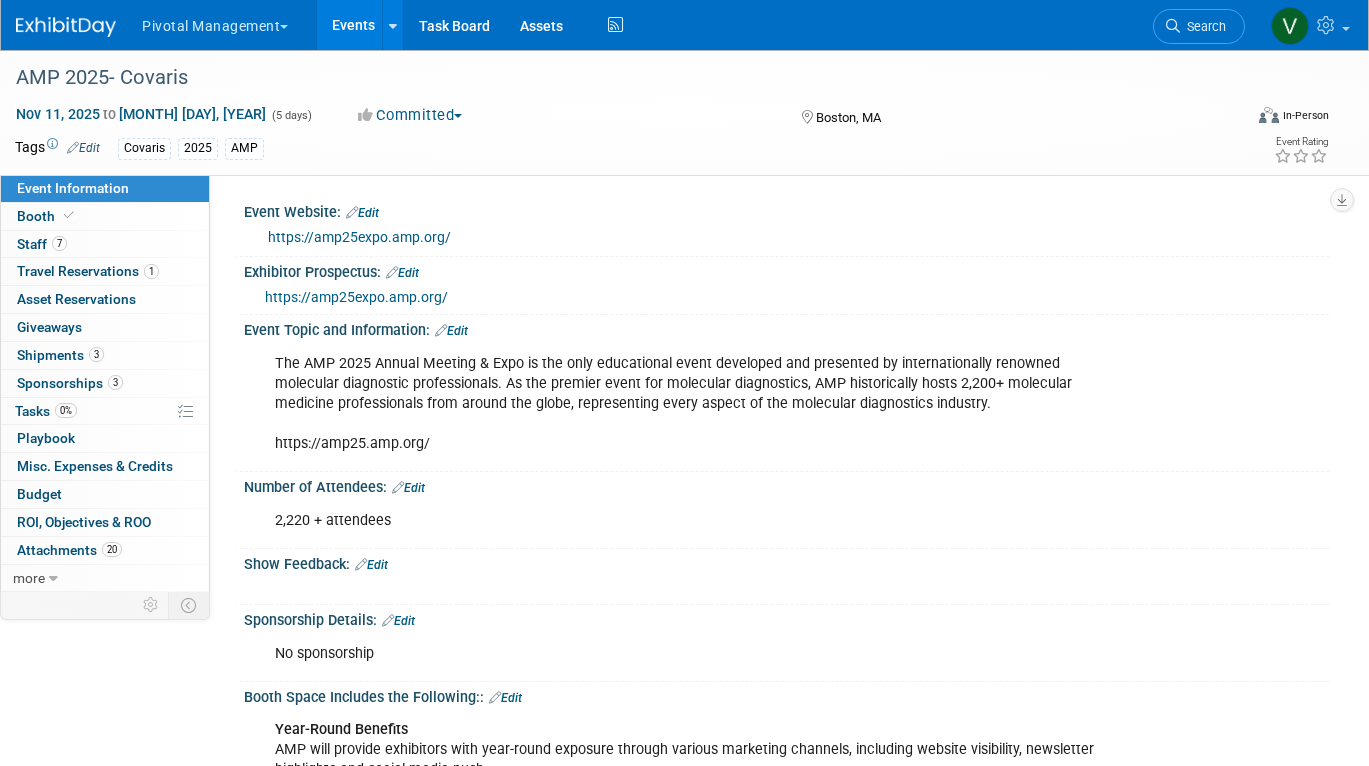 scroll, scrollTop: 0, scrollLeft: 0, axis: both 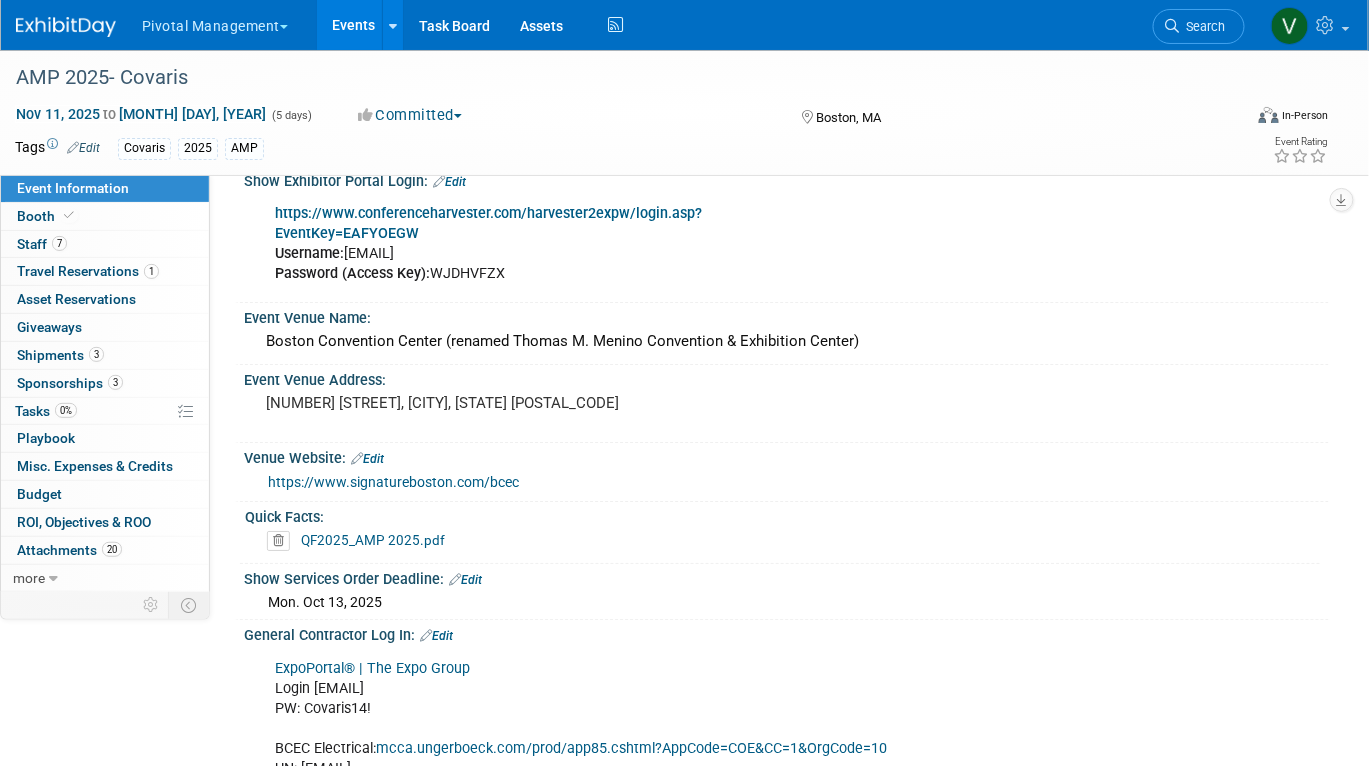 click on "QF2025_AMP 2025.pdf" at bounding box center [373, 540] 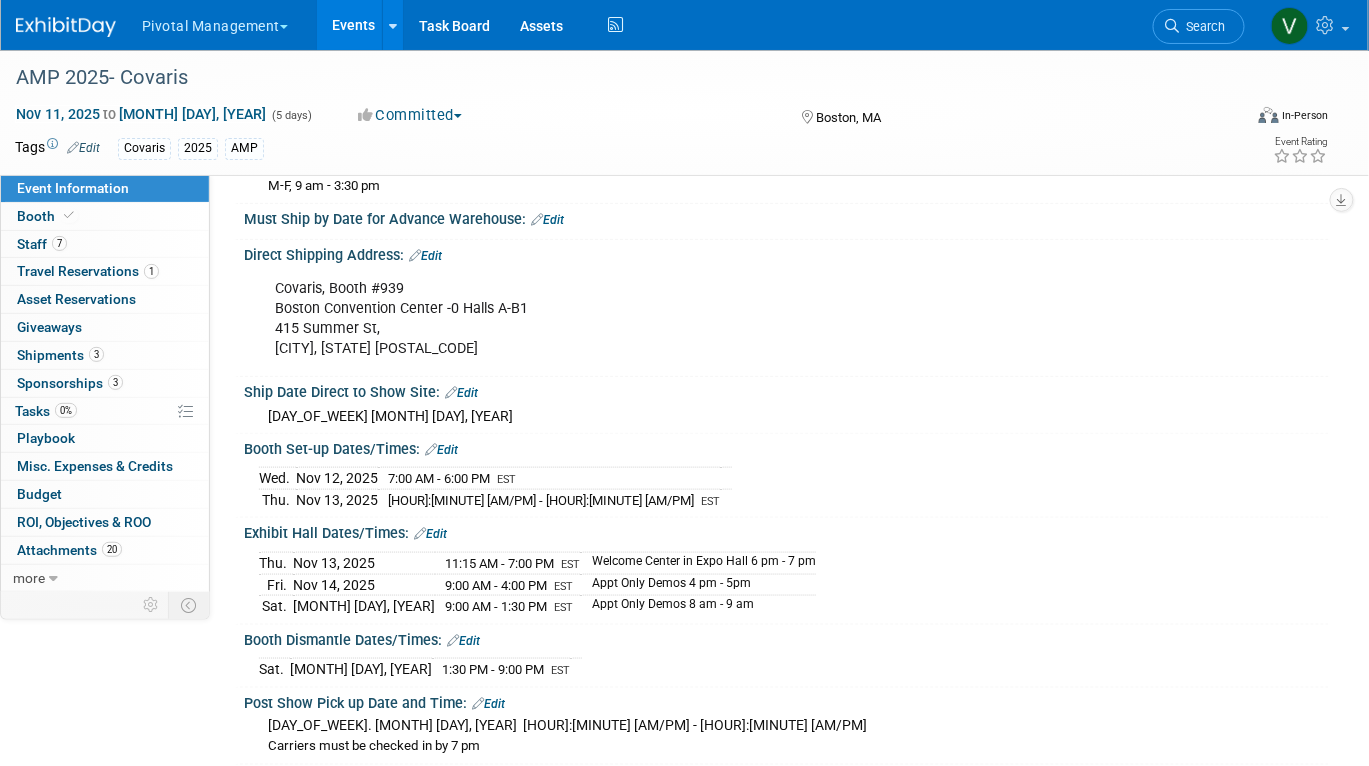scroll, scrollTop: 2767, scrollLeft: 0, axis: vertical 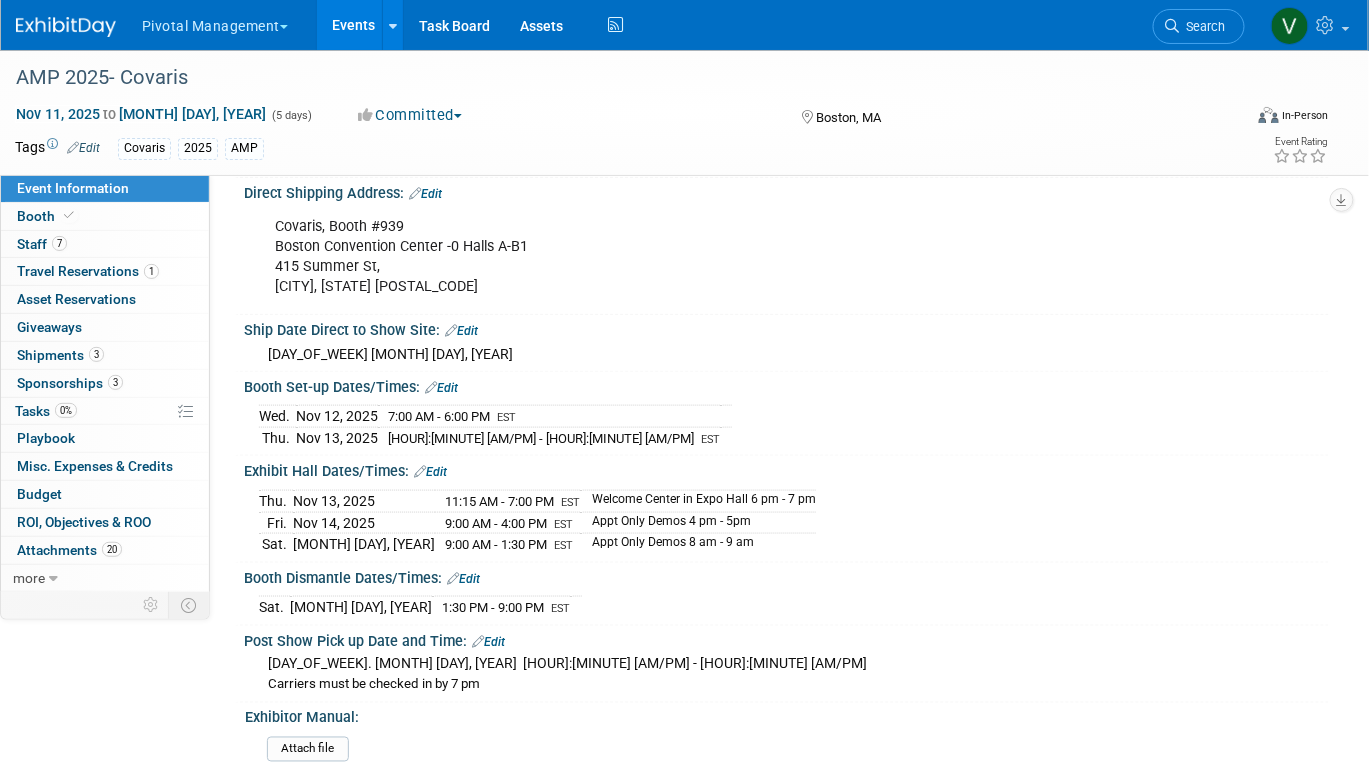 click on "Events" at bounding box center [353, 25] 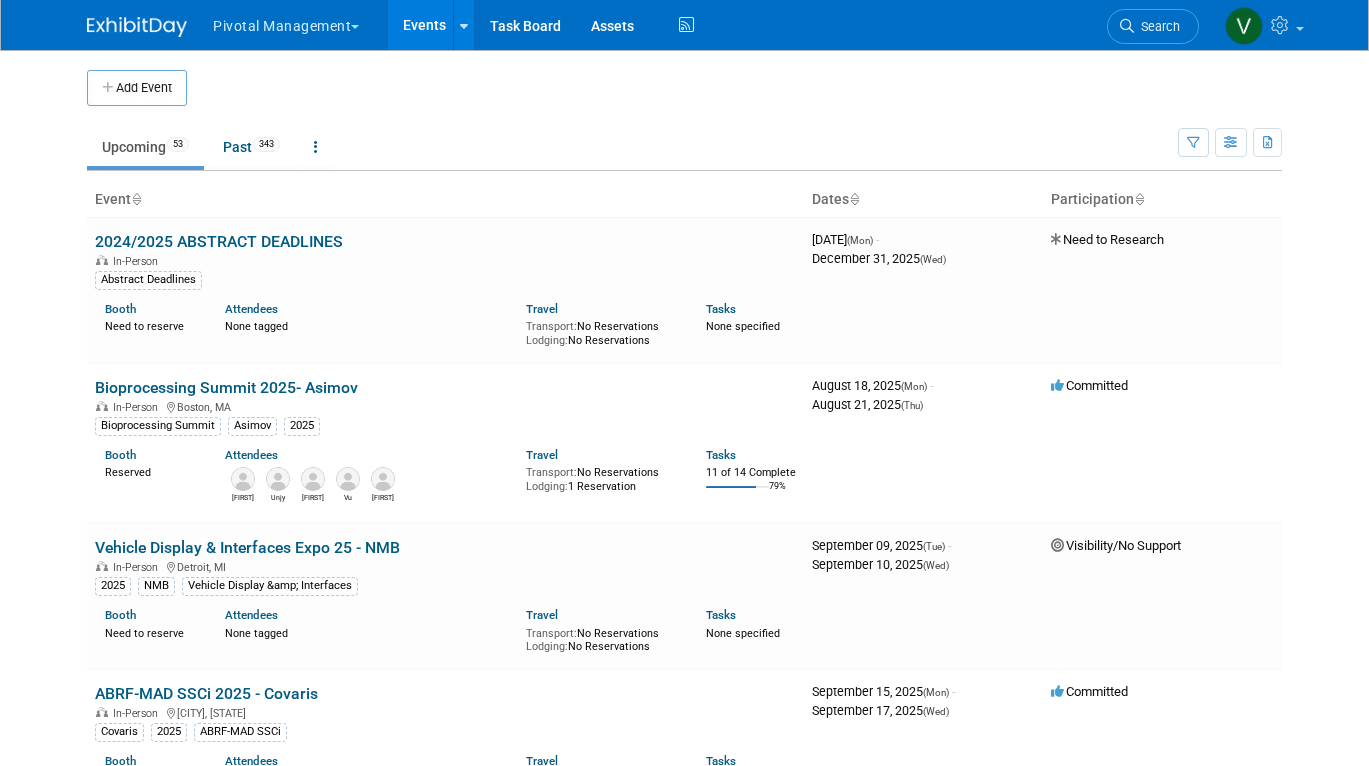 scroll, scrollTop: 0, scrollLeft: 0, axis: both 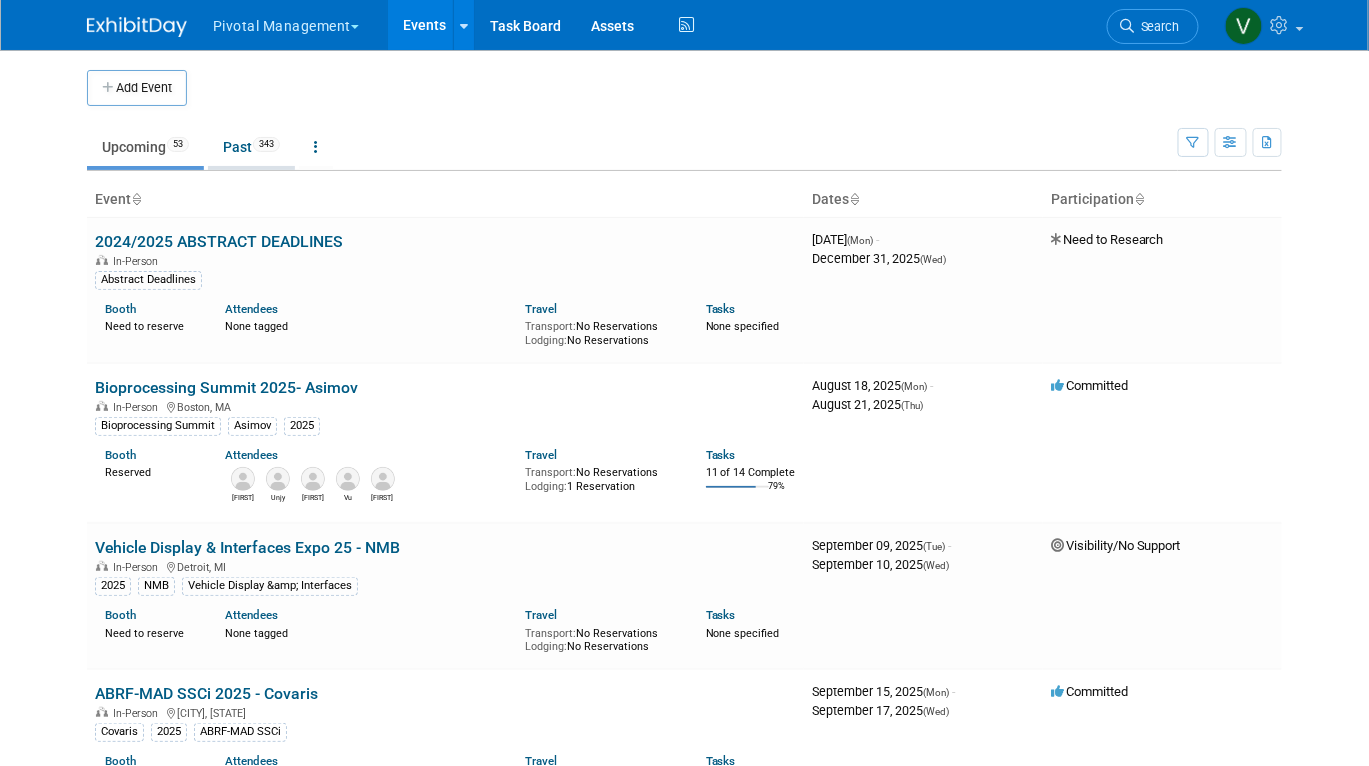 click on "Past
[NUMBER]" at bounding box center [251, 147] 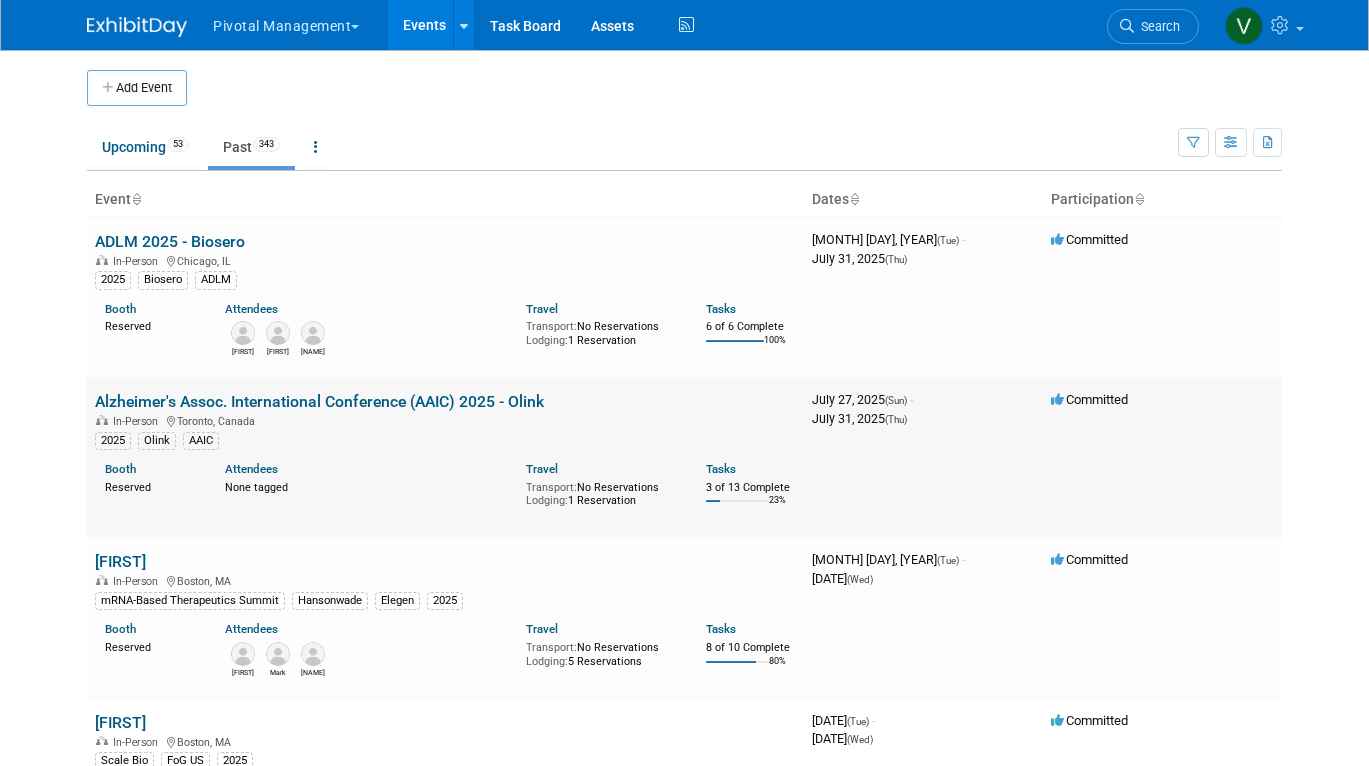 scroll, scrollTop: 0, scrollLeft: 0, axis: both 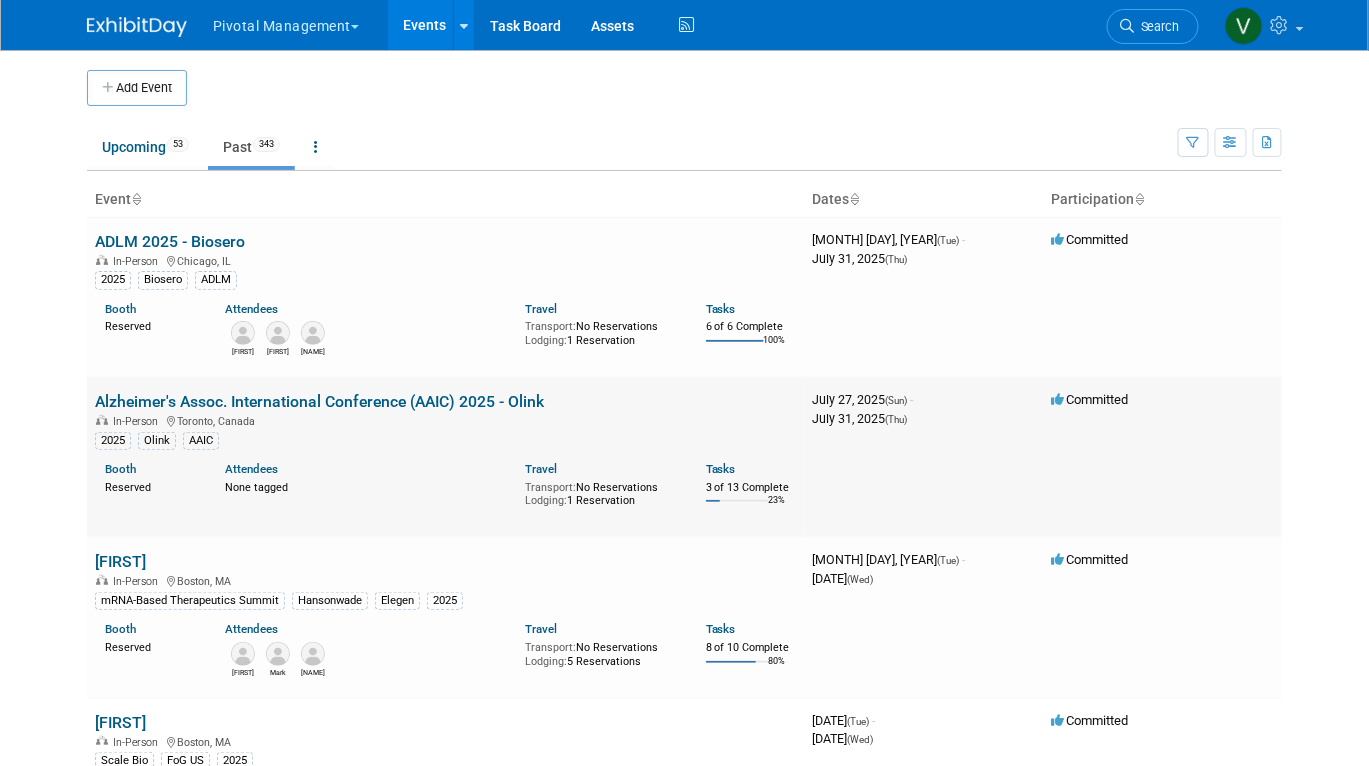 click on "Alzheimer's Assoc. International Conference (AAIC) 2025 - Olink" at bounding box center (319, 401) 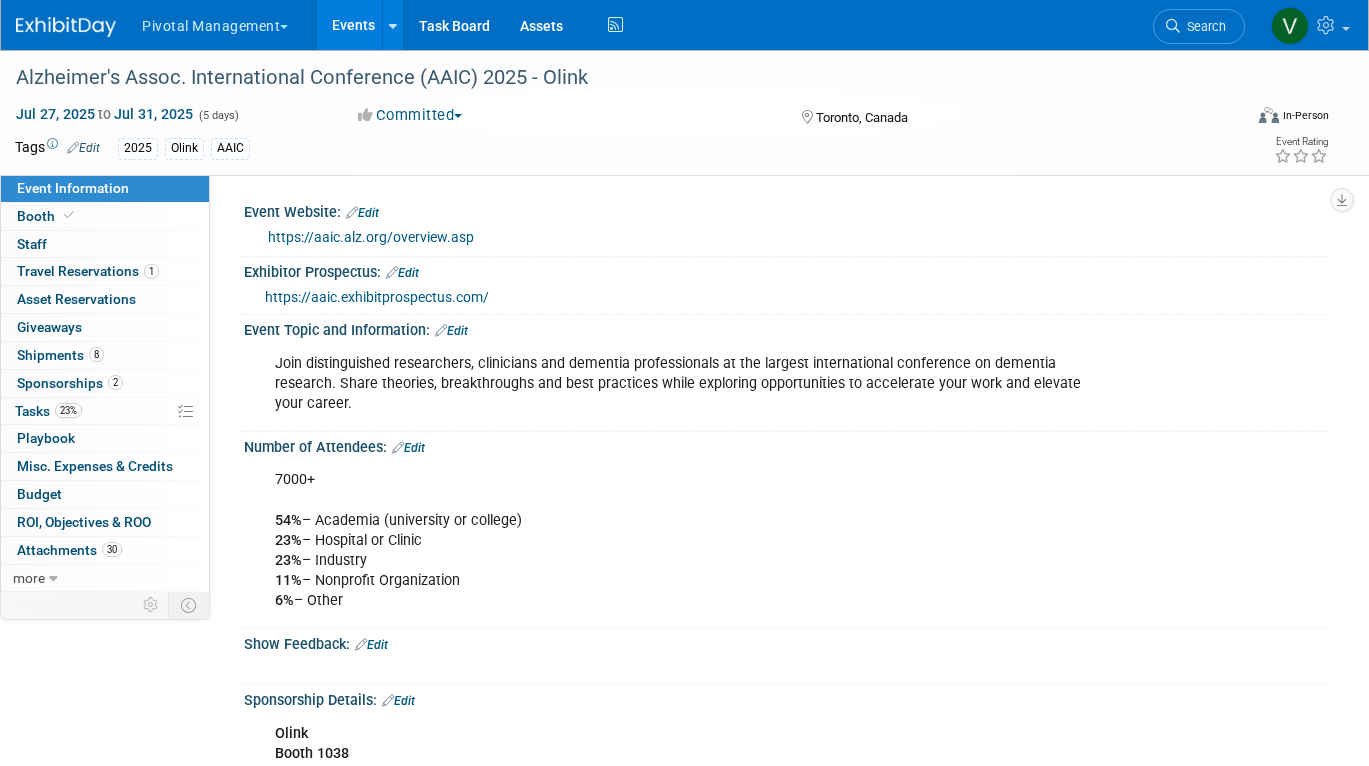 scroll, scrollTop: 0, scrollLeft: 0, axis: both 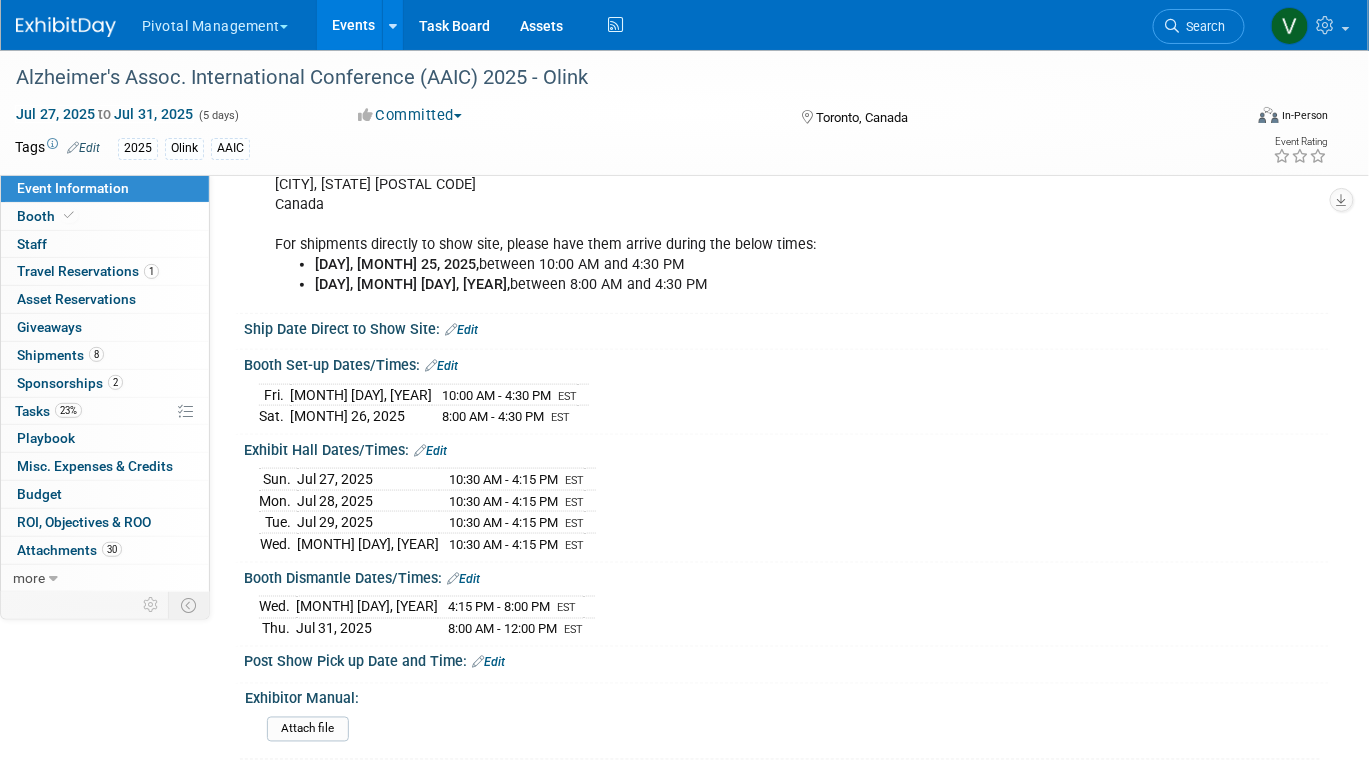 click on "Events" at bounding box center [353, 25] 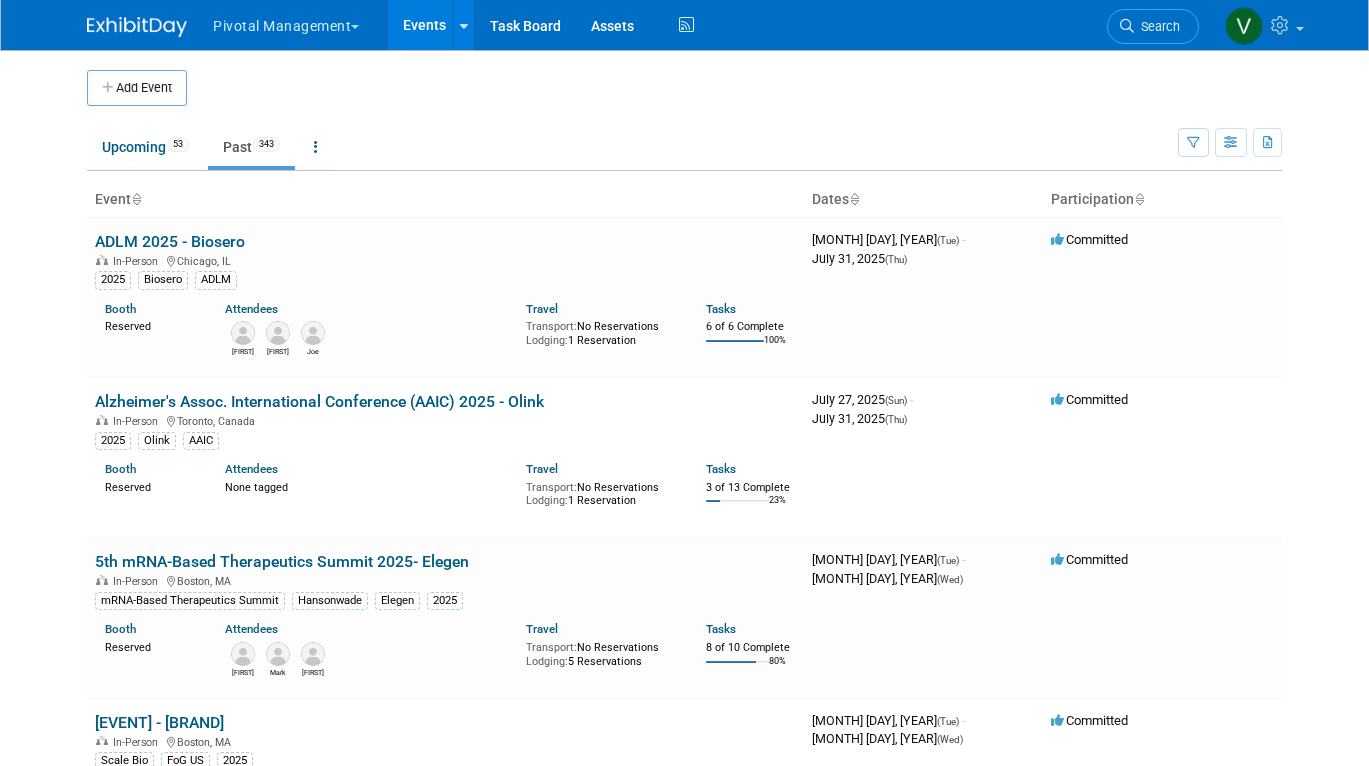 scroll, scrollTop: 0, scrollLeft: 0, axis: both 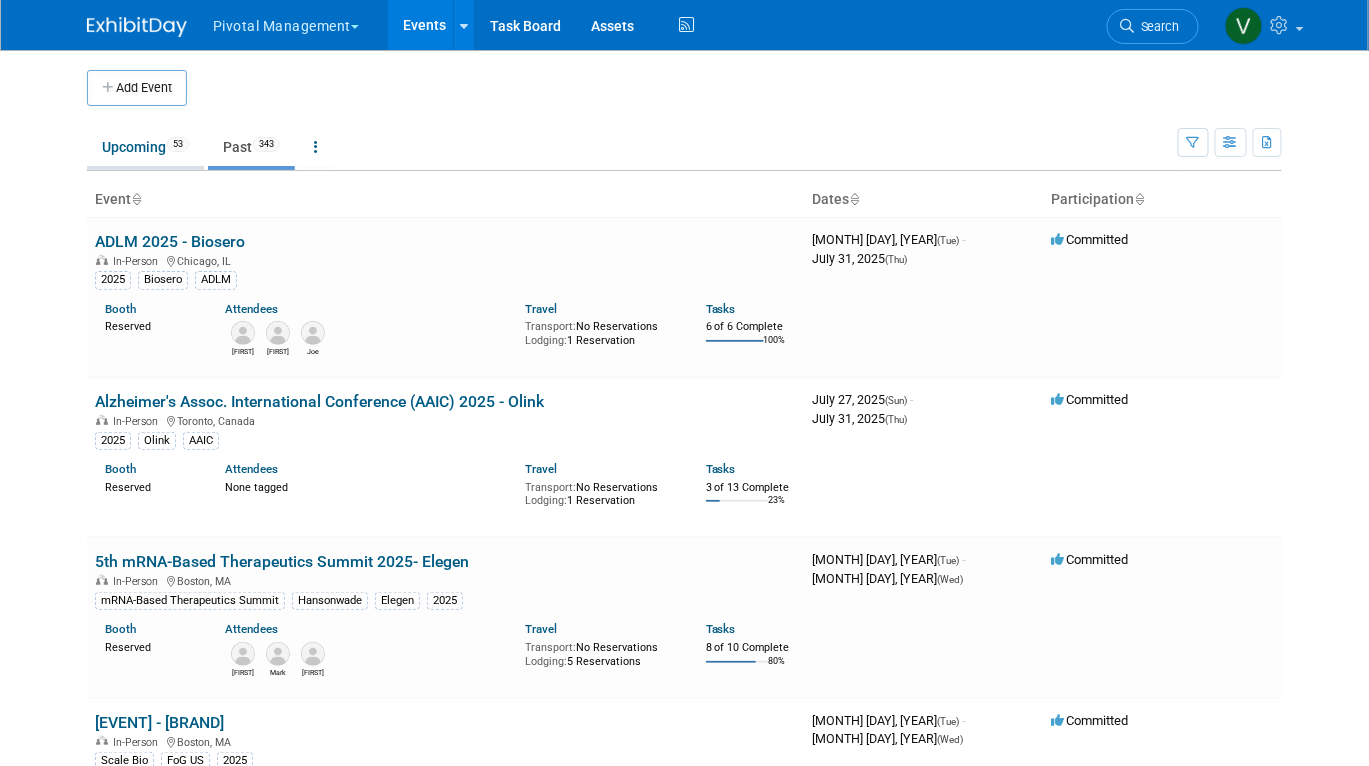 click on "Upcoming
53" at bounding box center (145, 147) 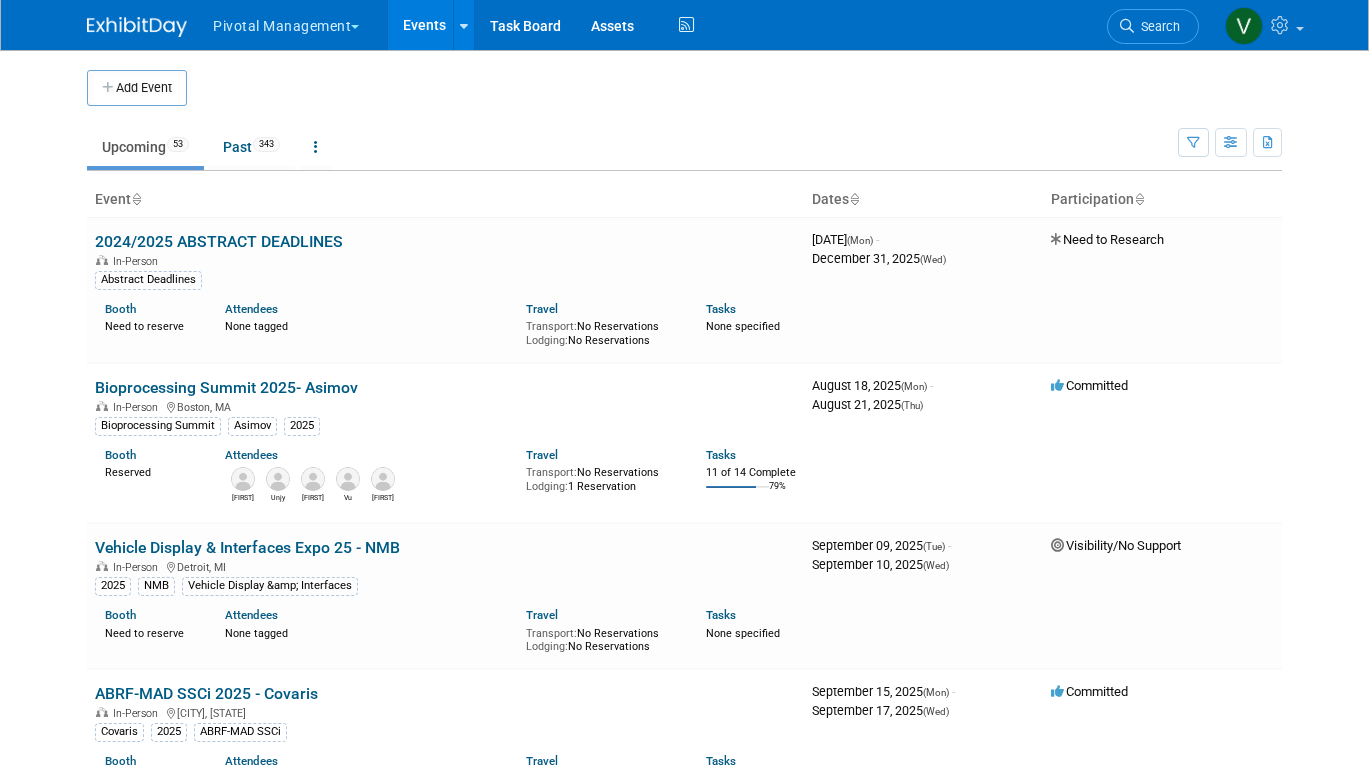 scroll, scrollTop: 0, scrollLeft: 0, axis: both 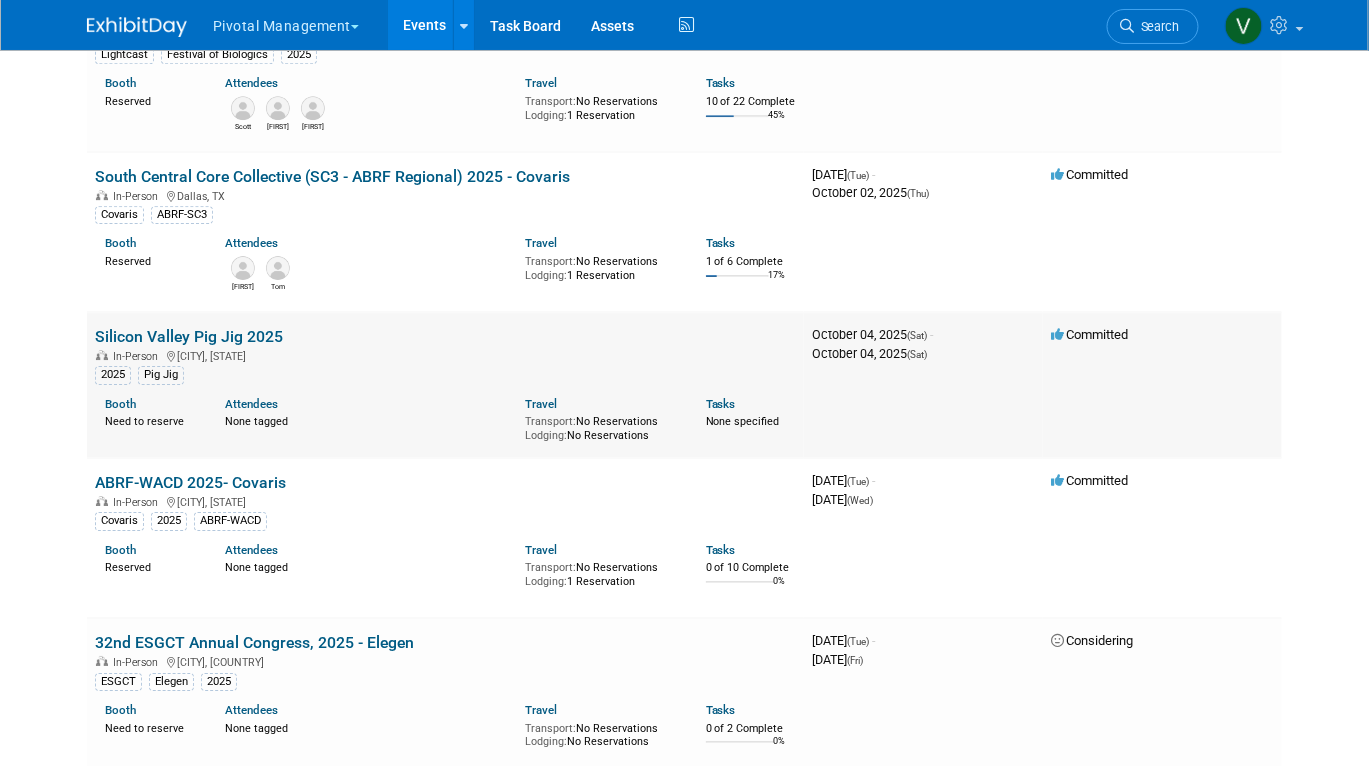 click on "Silicon Valley Pig Jig 2025" at bounding box center (189, 336) 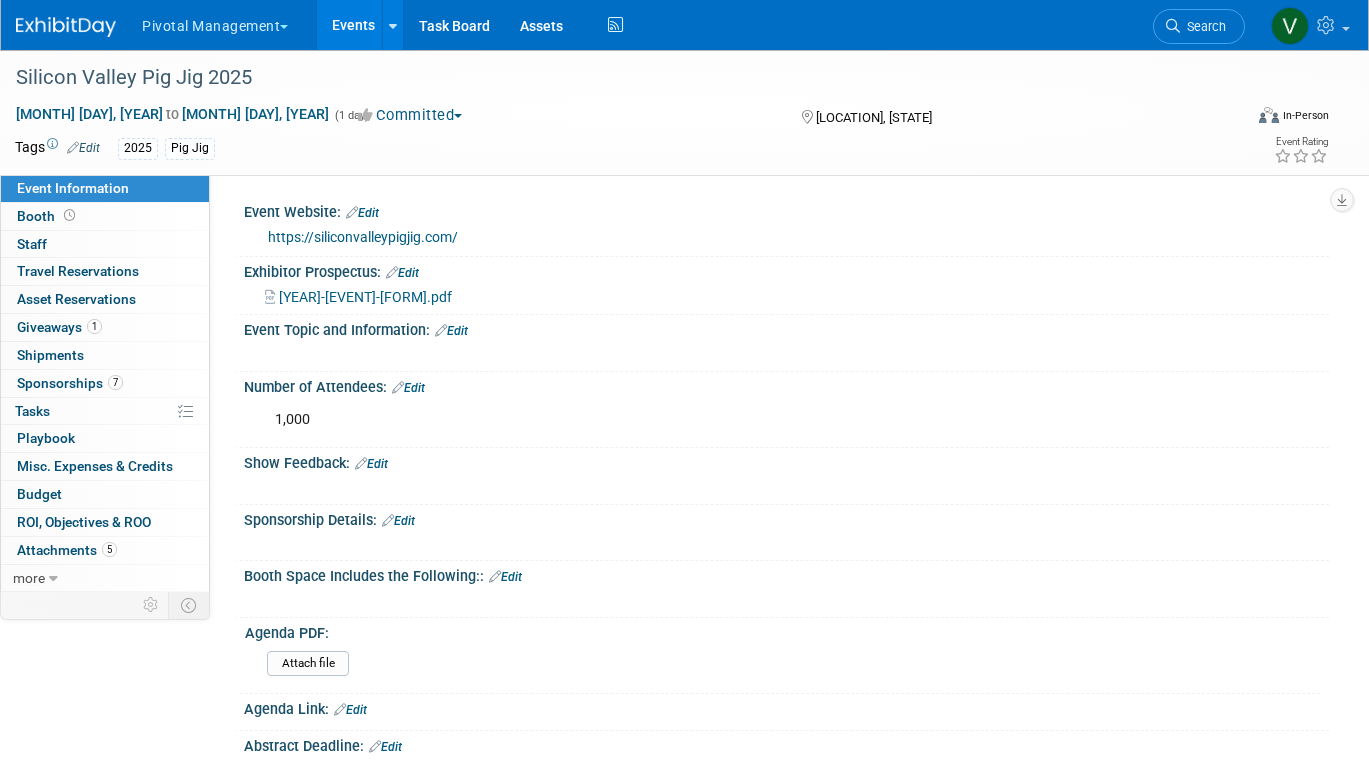 scroll, scrollTop: 0, scrollLeft: 0, axis: both 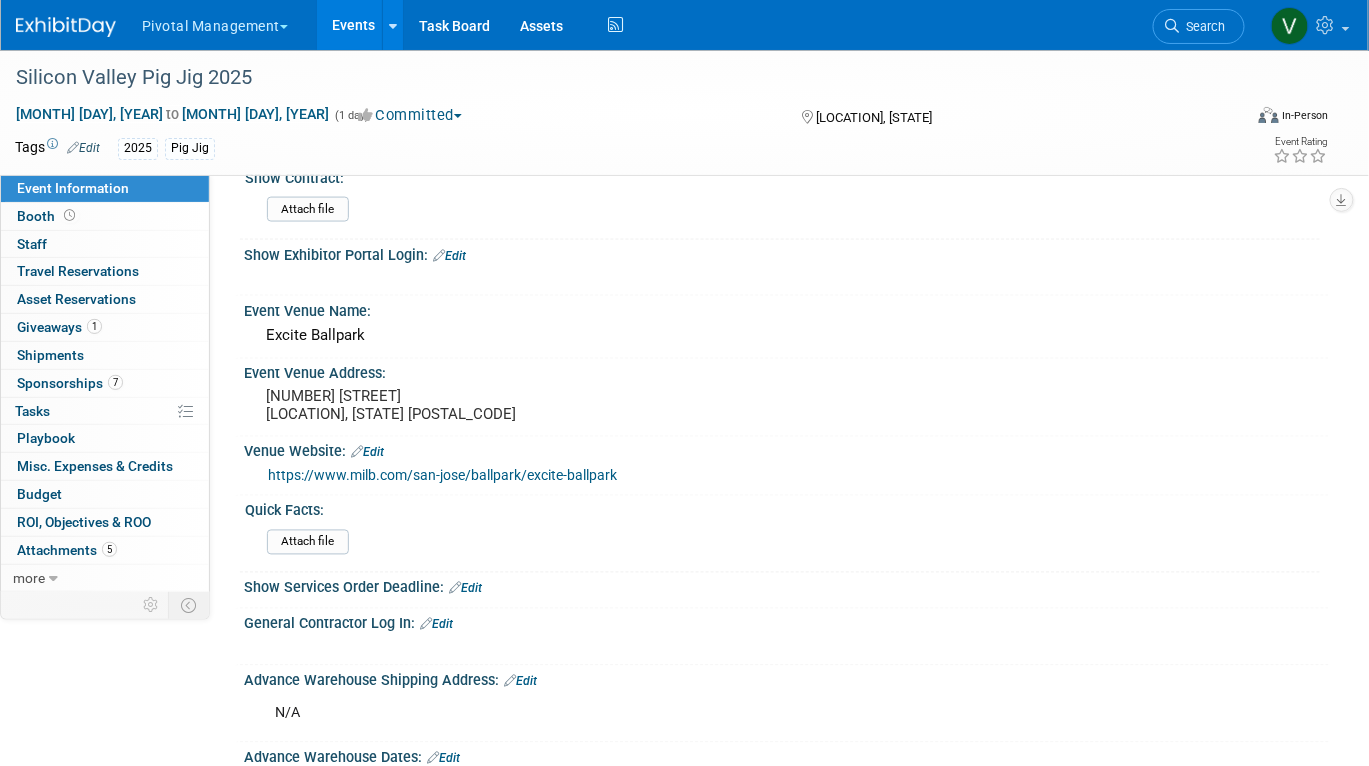 click on "Edit" at bounding box center (449, 256) 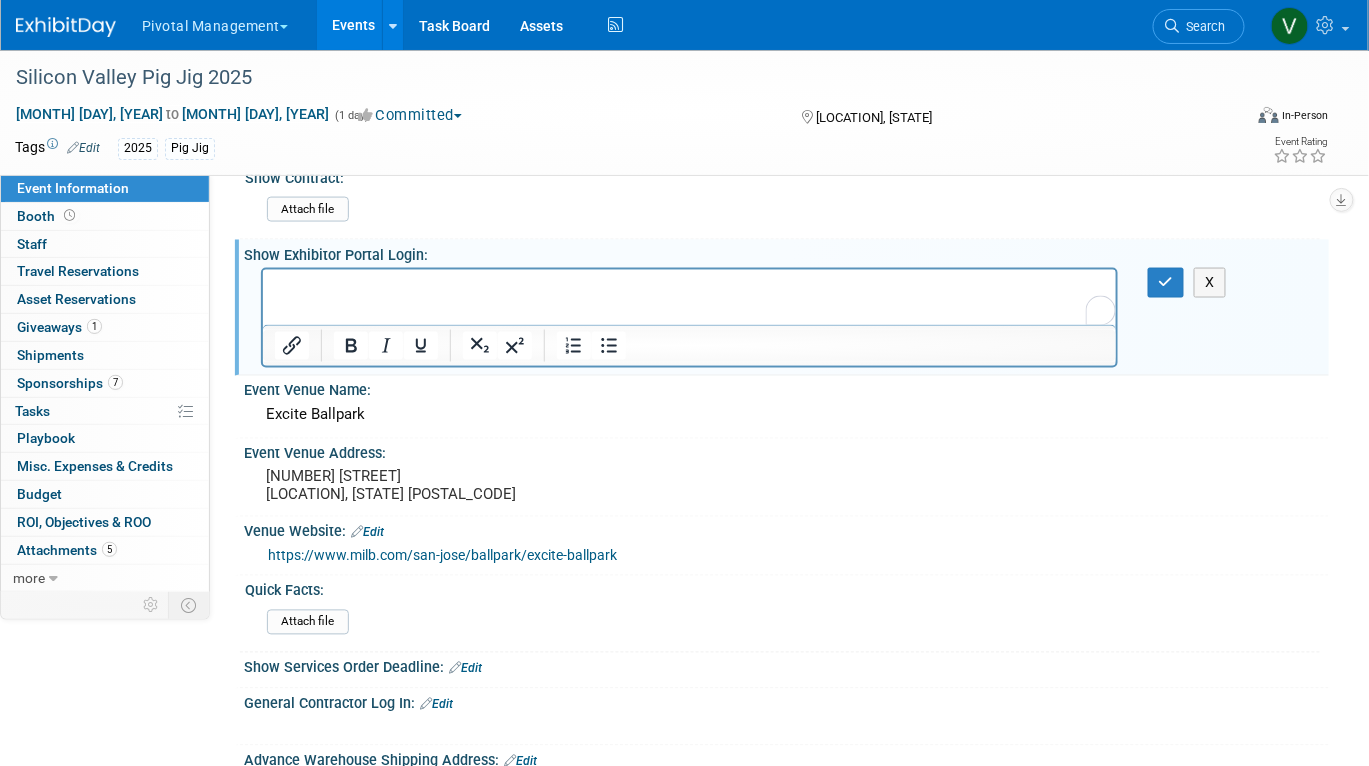 scroll, scrollTop: 0, scrollLeft: 0, axis: both 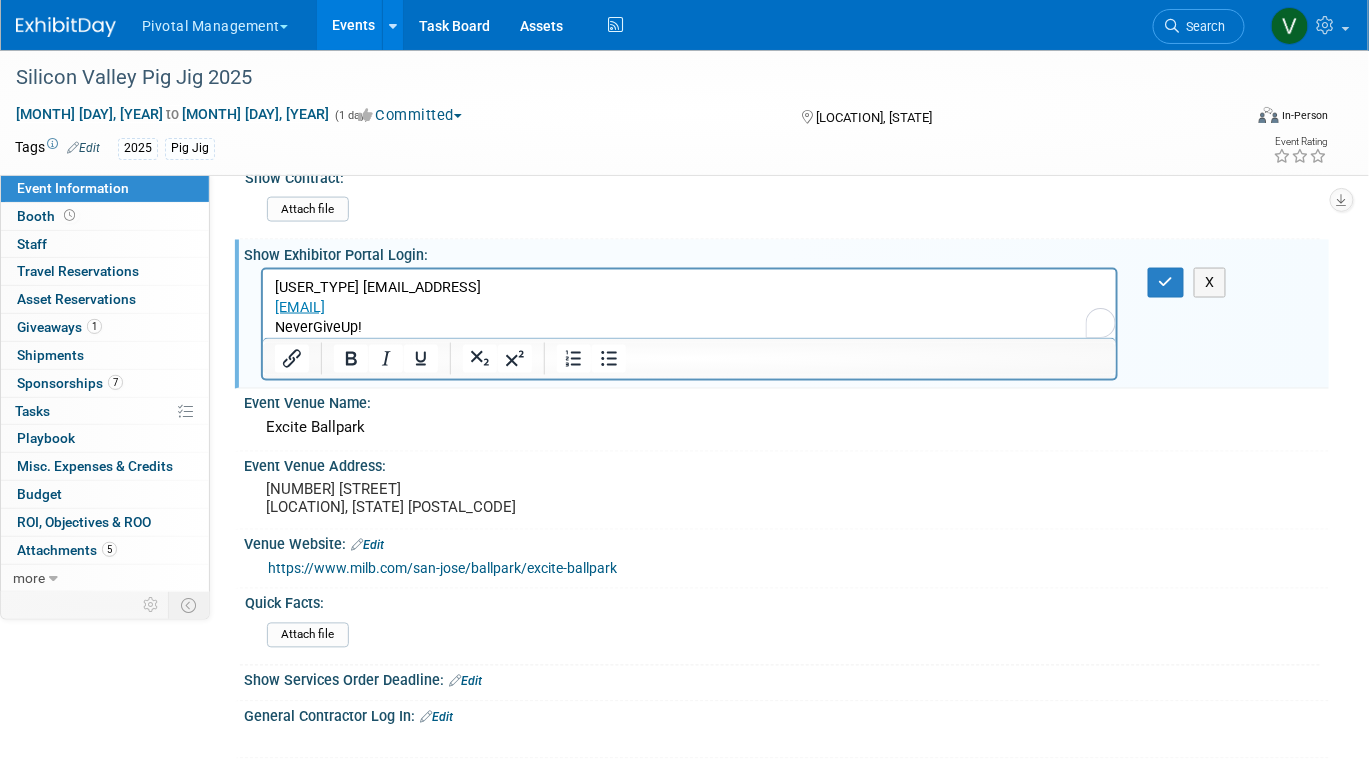 click on "[USER_TYPE] [EMAIL_ADDRESS] [WORD]" at bounding box center (689, 308) 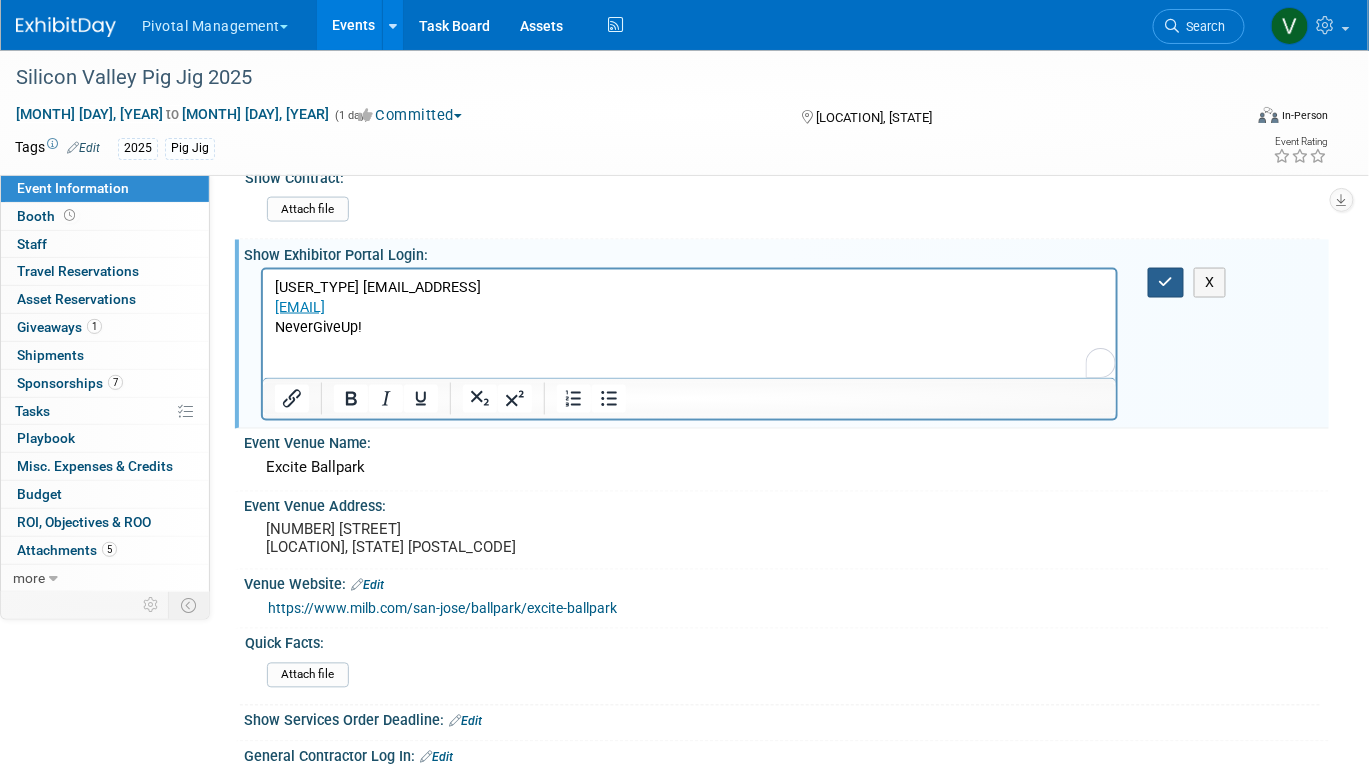 click at bounding box center [1166, 282] 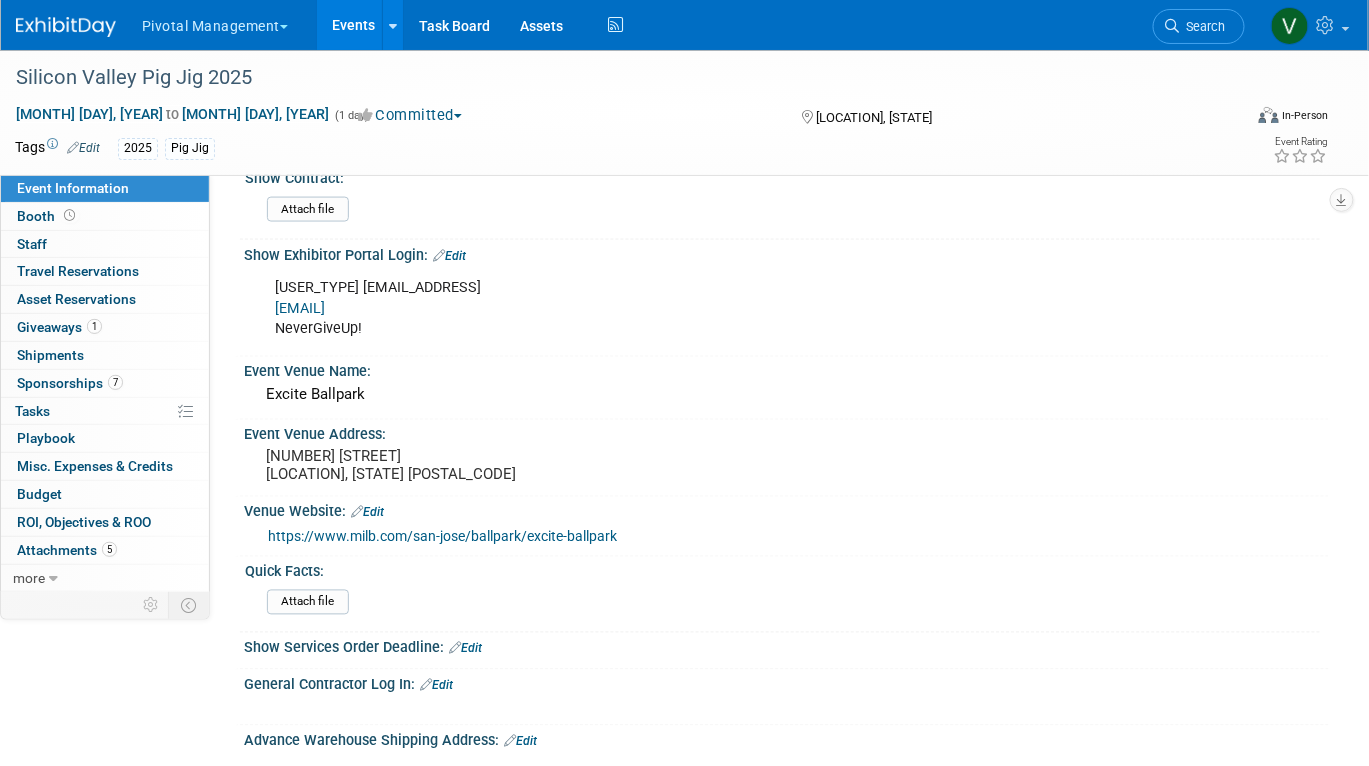 click on "Show Exhibitor Portal Login:
Edit" at bounding box center [786, 253] 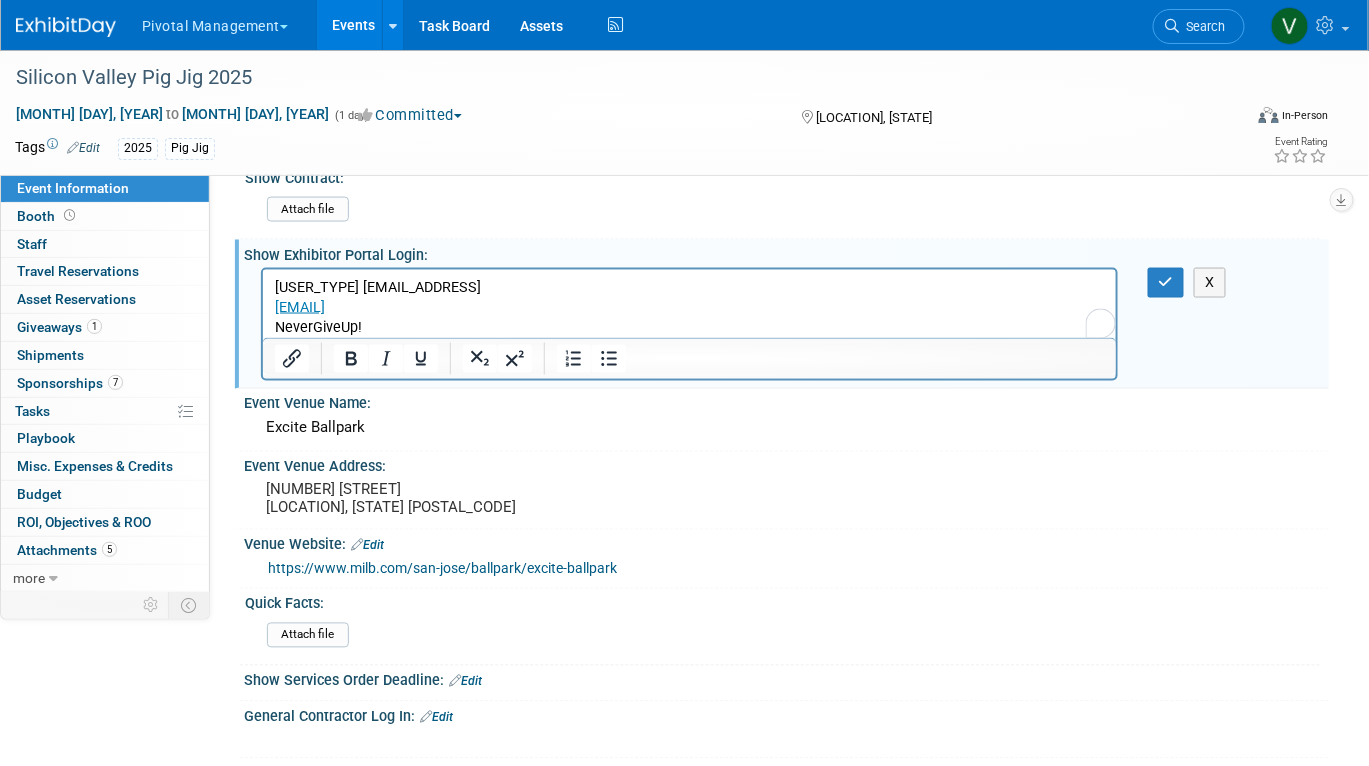 scroll, scrollTop: 0, scrollLeft: 0, axis: both 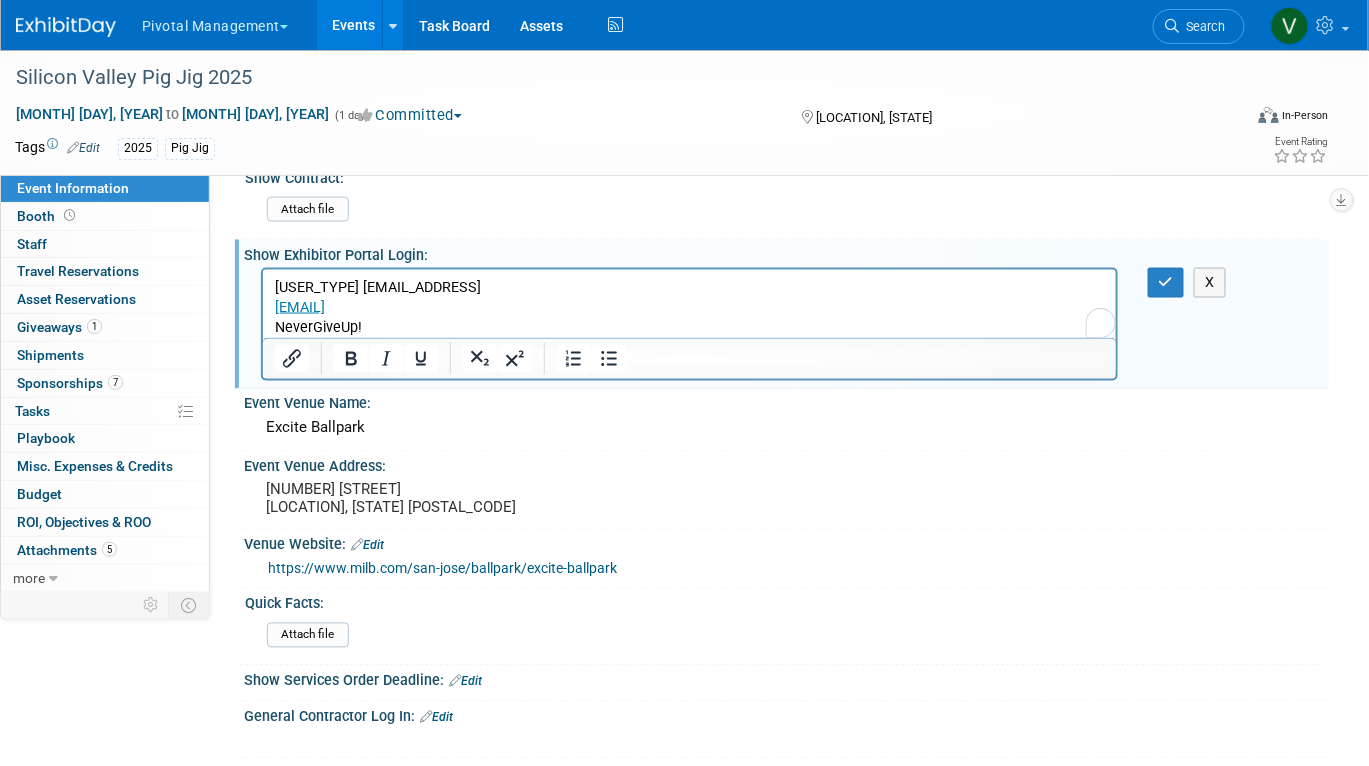 click on "[USER_TYPE] [EMAIL_ADDRESS] [WORD]" at bounding box center (689, 308) 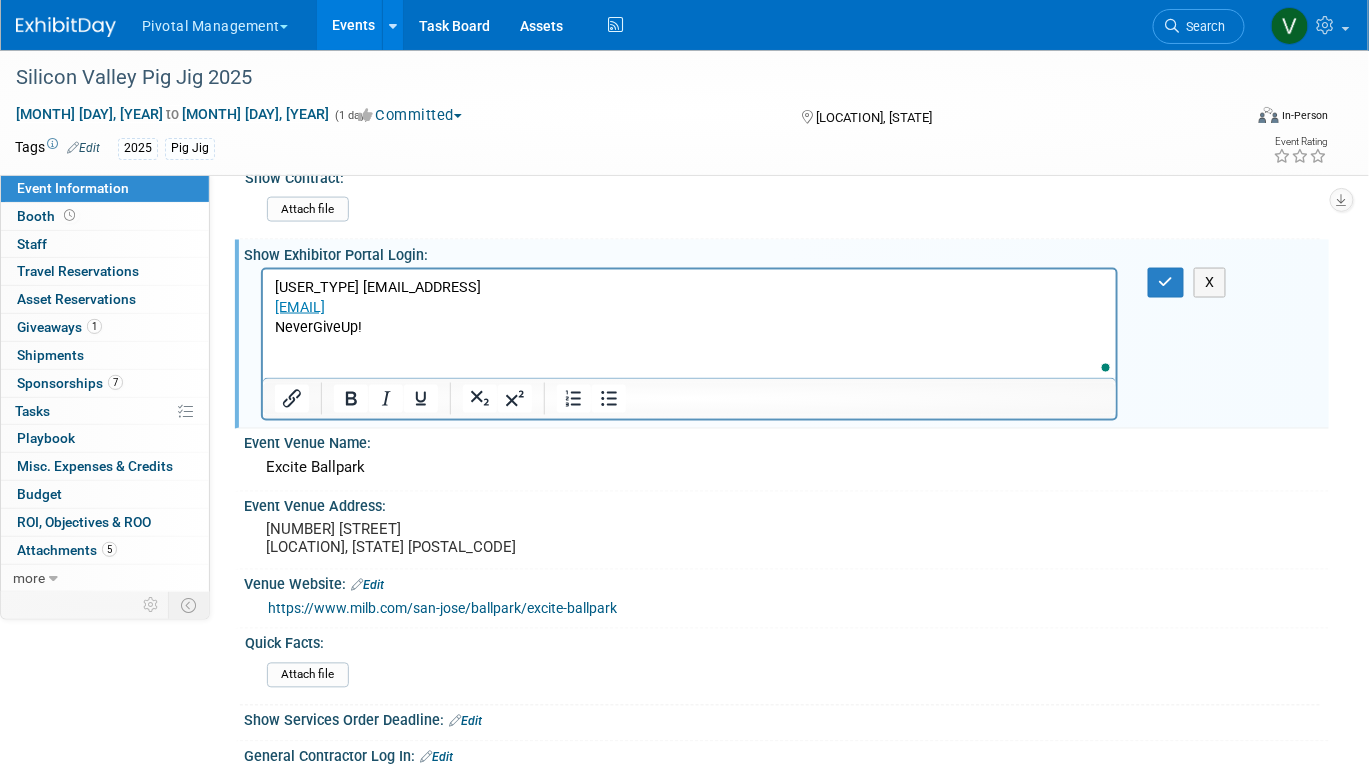 type 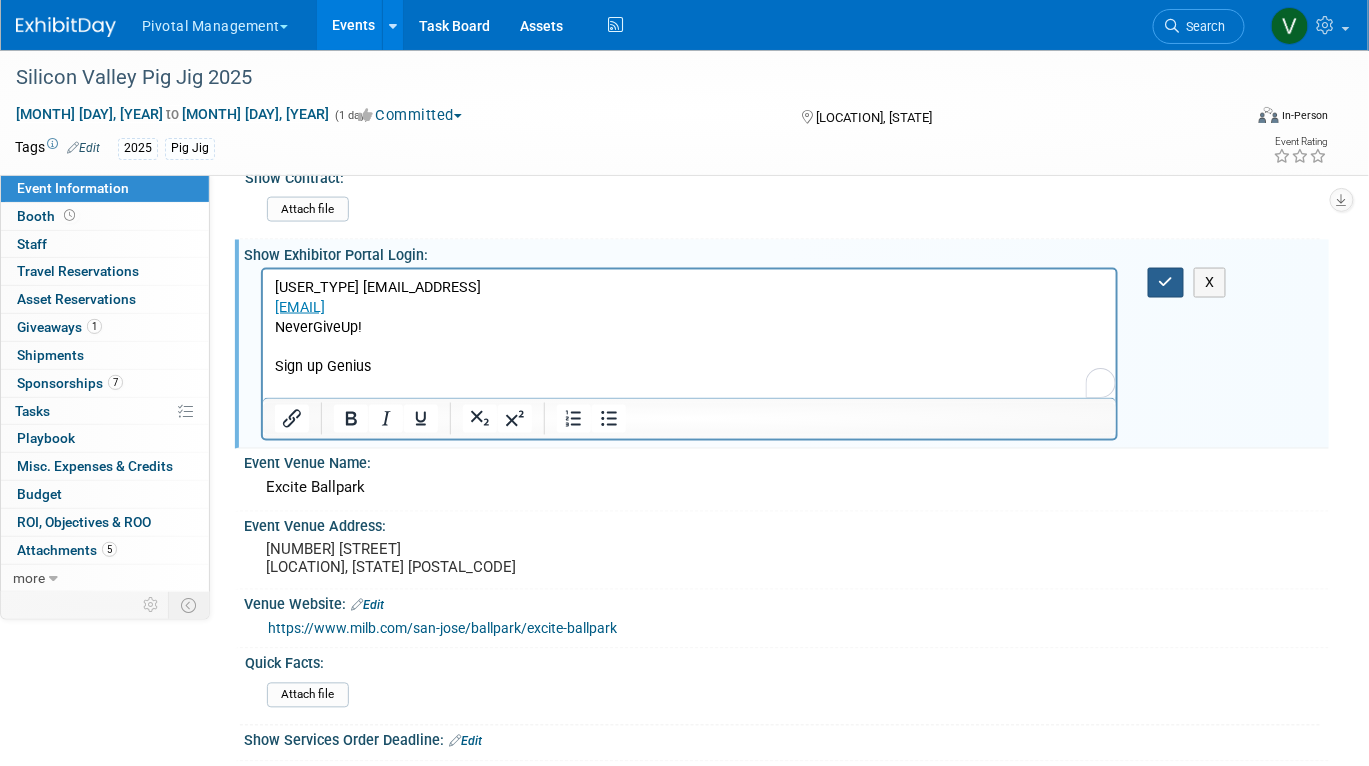 click at bounding box center (1166, 282) 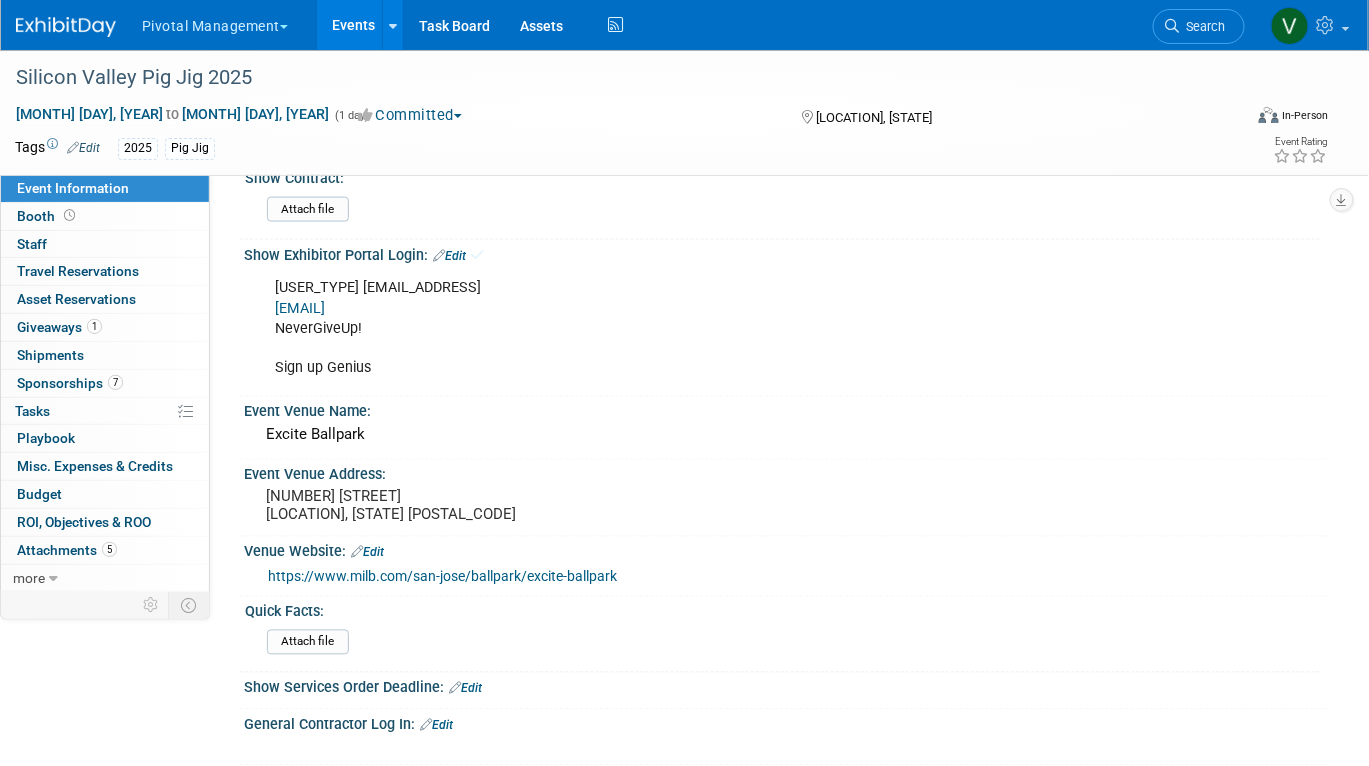 click on "[USER_TYPE] [EMAIL_ADDRESS] [WORD] [WORD]
X" at bounding box center [786, 326] 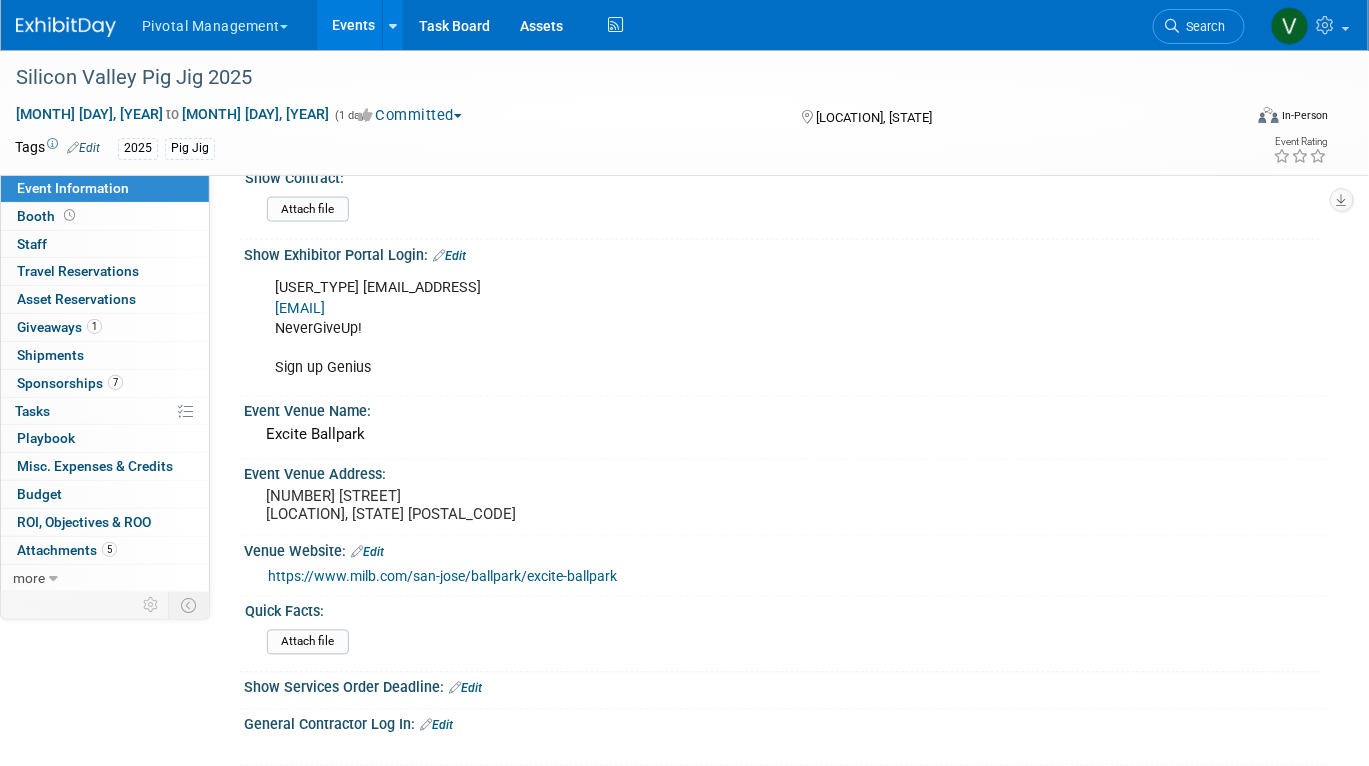 drag, startPoint x: 266, startPoint y: 306, endPoint x: 455, endPoint y: 306, distance: 189 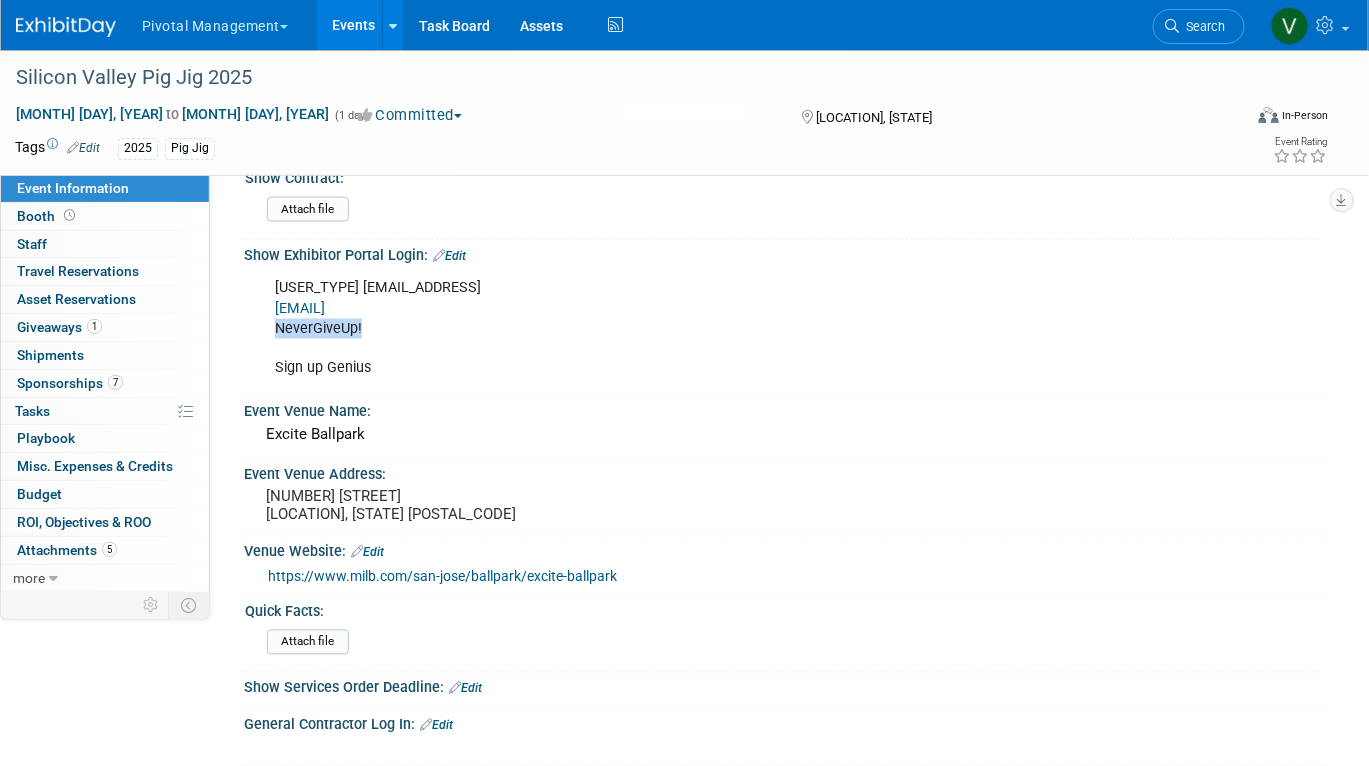 drag, startPoint x: 273, startPoint y: 326, endPoint x: 368, endPoint y: 326, distance: 95 